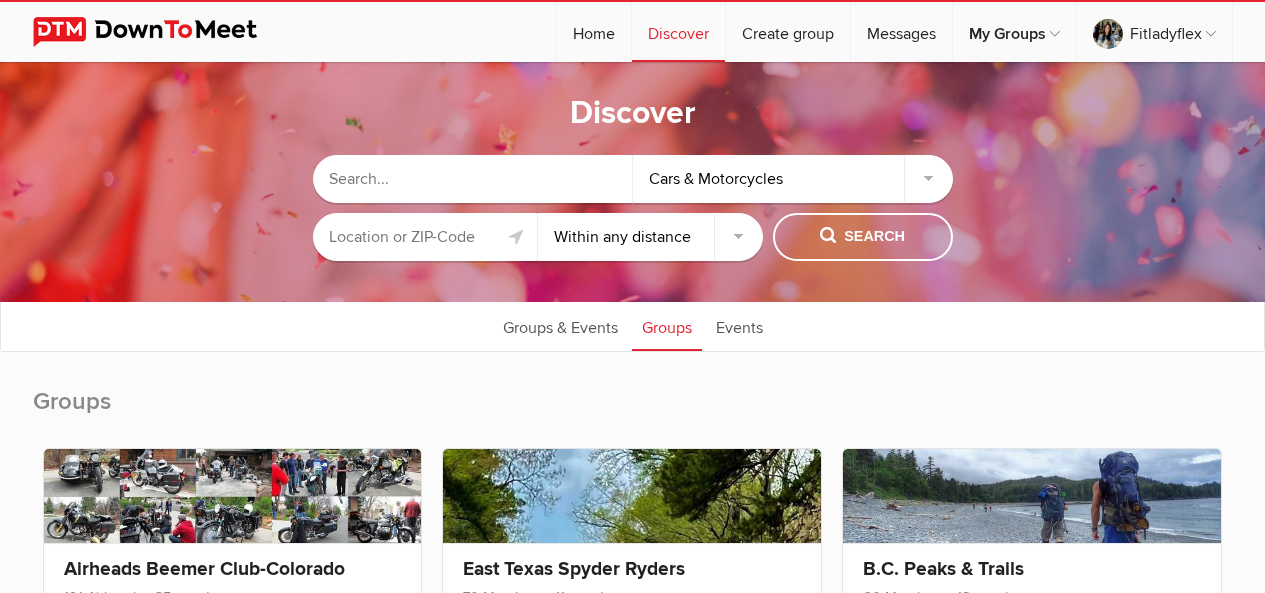 select on "null" 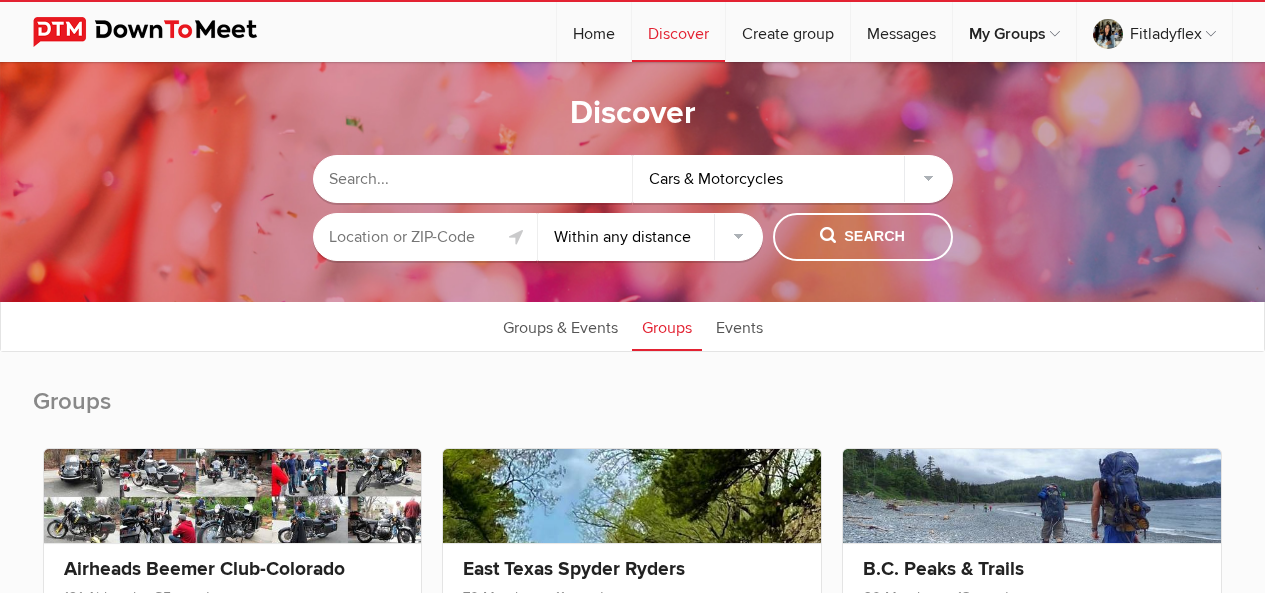 scroll, scrollTop: 90, scrollLeft: 0, axis: vertical 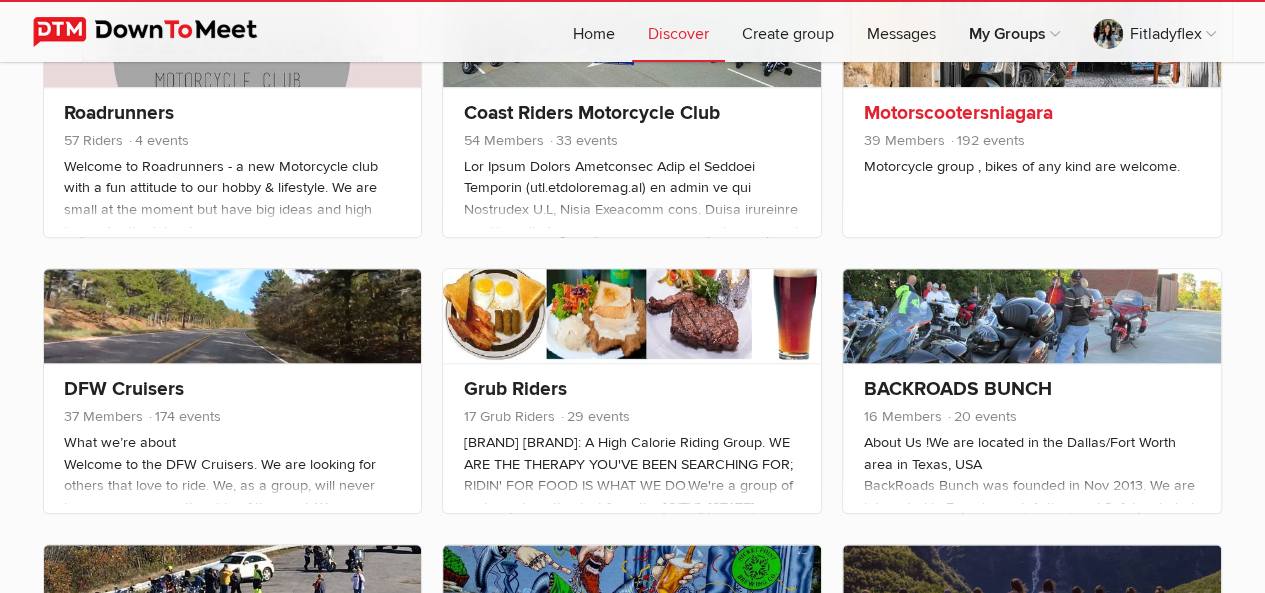 click on "39 Members" 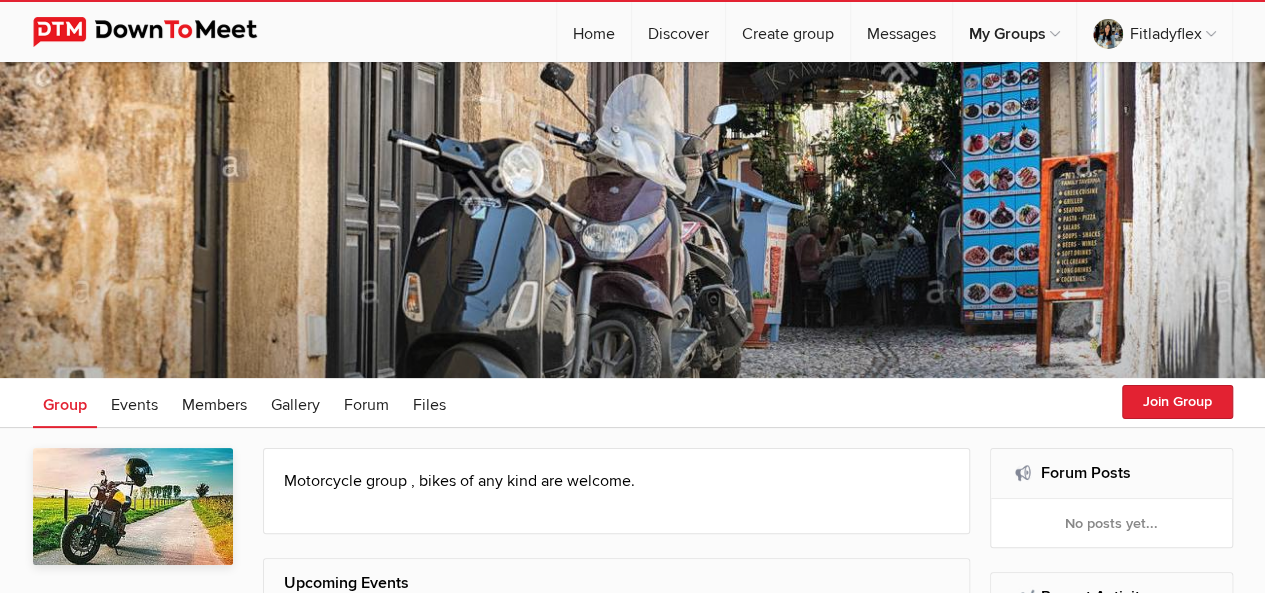 scroll, scrollTop: 342, scrollLeft: 0, axis: vertical 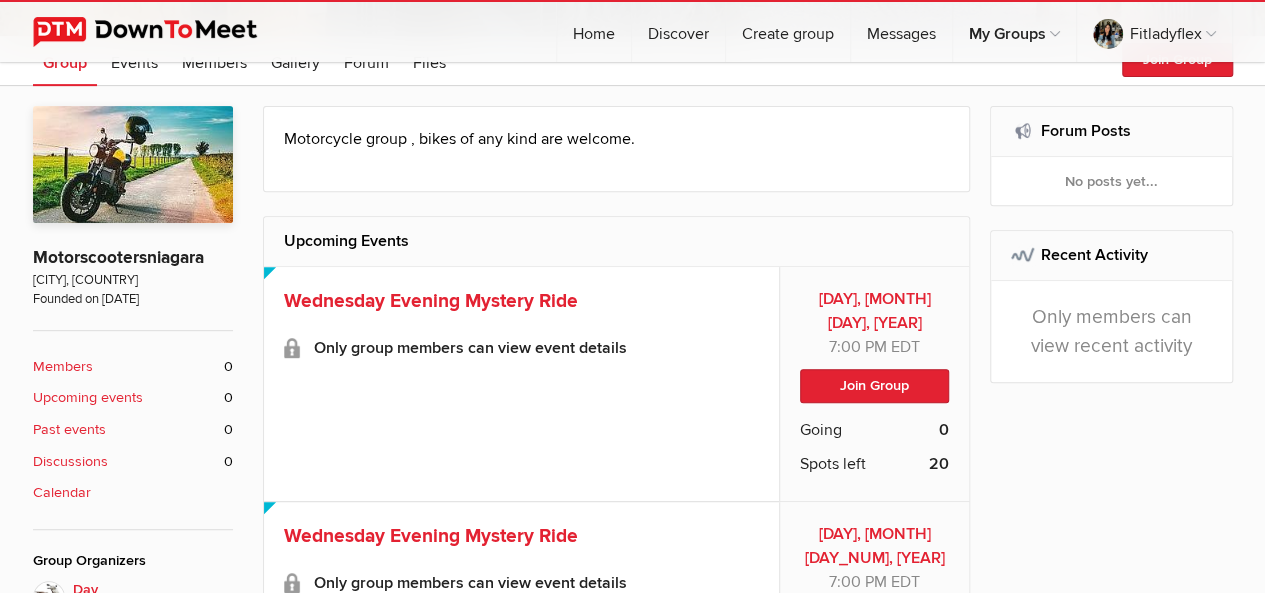 click on "Motorcycle group , bikes of any kind are welcome. View Less Upcoming Events Aug 13 Wed, Aug 13, 2025, 7:00 PM EDT Limited visibility event Event is listed, but non-members won't see details of the event. Only members can see all event details. Wednesday Evening Mystery Ride Limited visibility event Event is listed, but non-members won't see details of the event. Only members can see all event details." 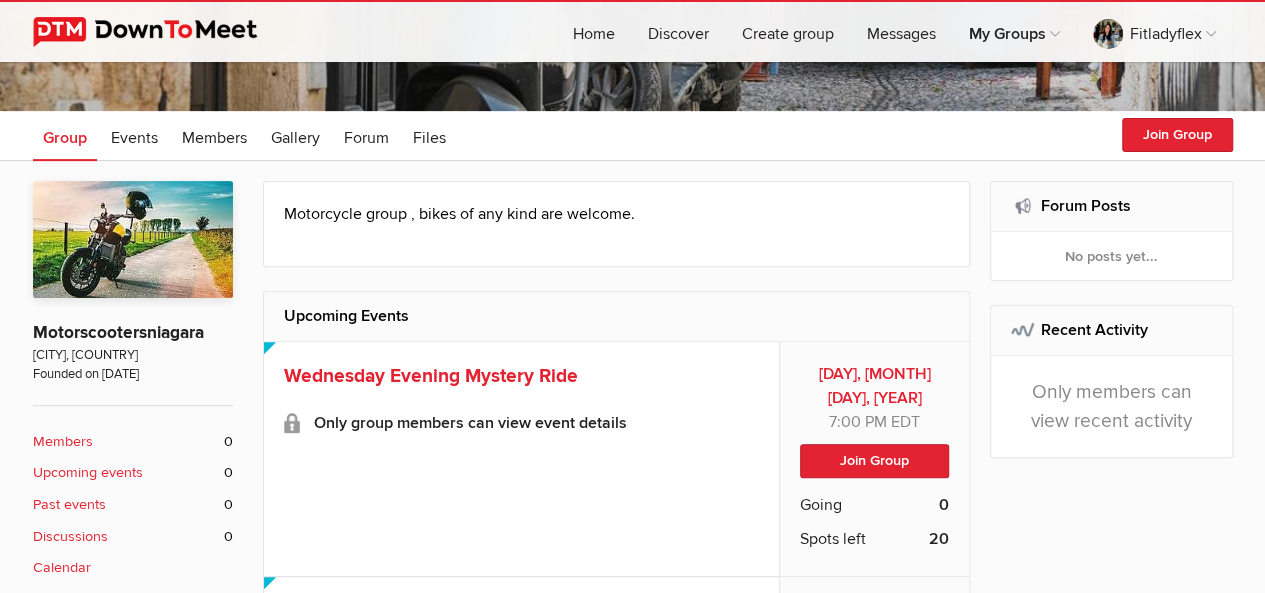 scroll, scrollTop: 262, scrollLeft: 0, axis: vertical 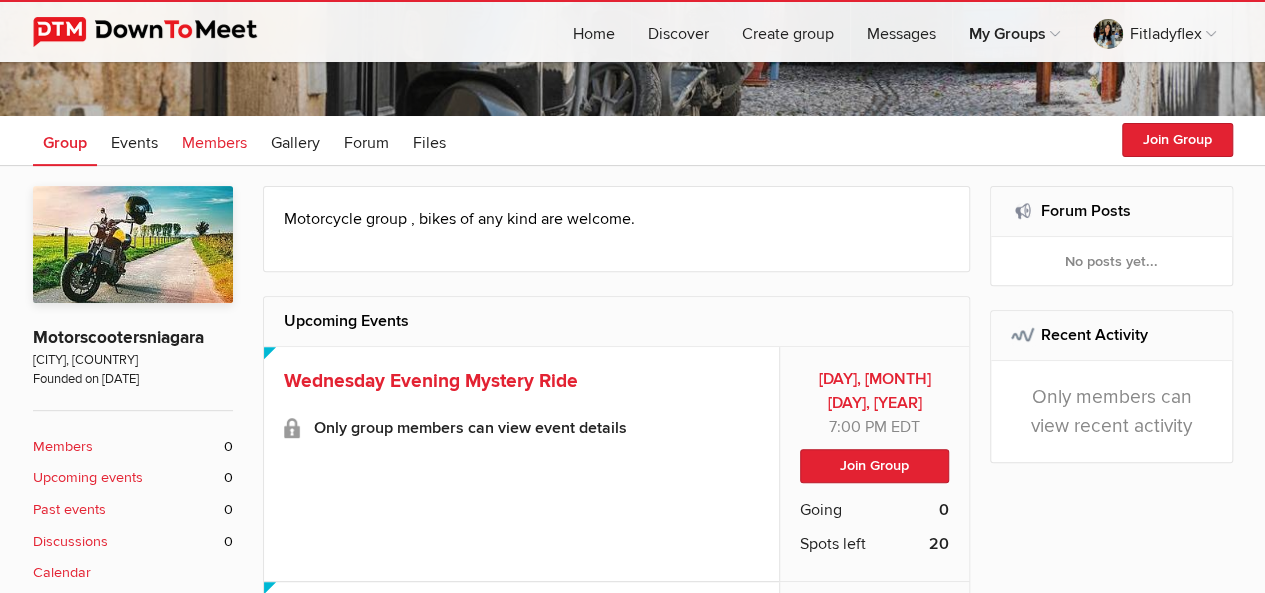 click on "Members" 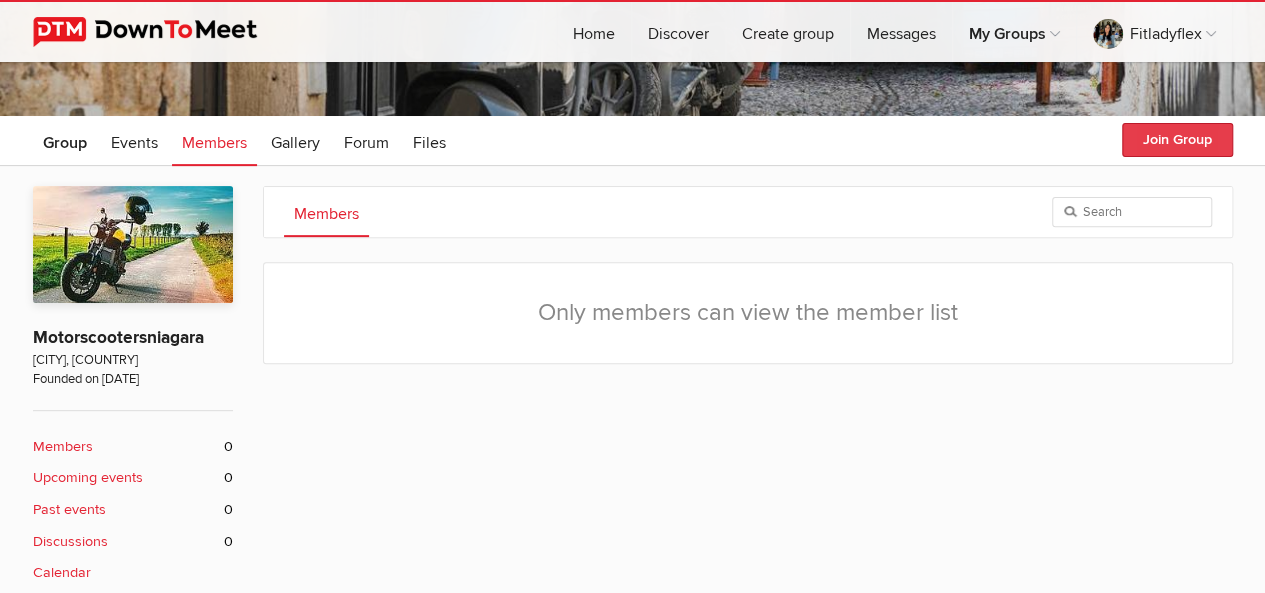 click on "Join Group" 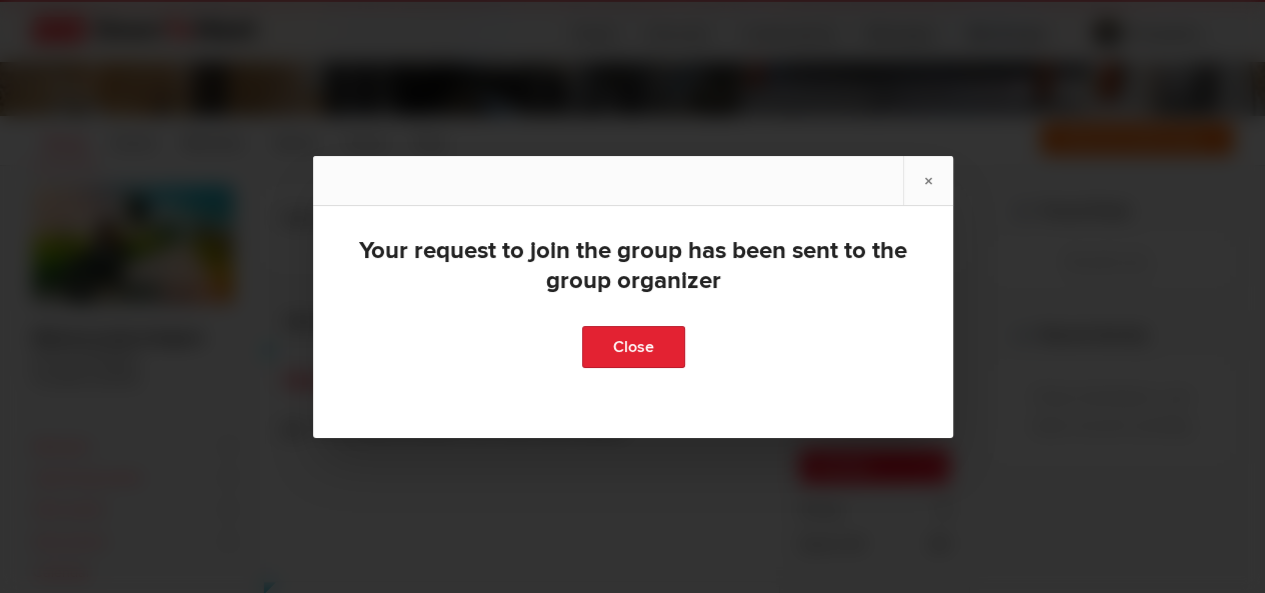 scroll, scrollTop: 0, scrollLeft: 0, axis: both 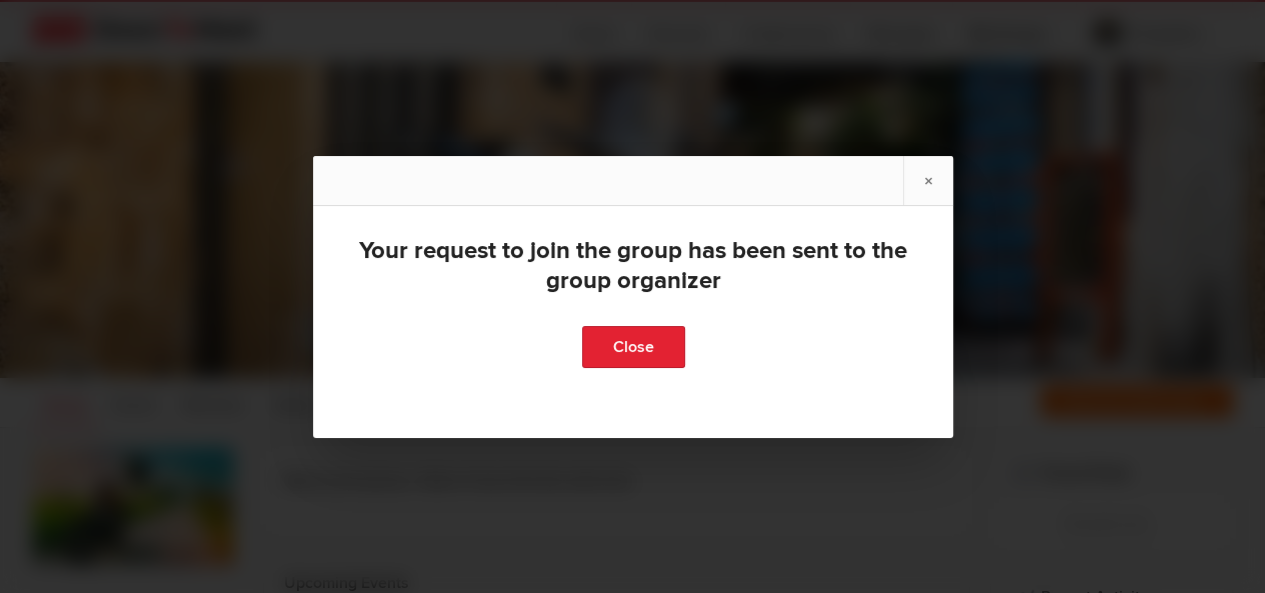 click 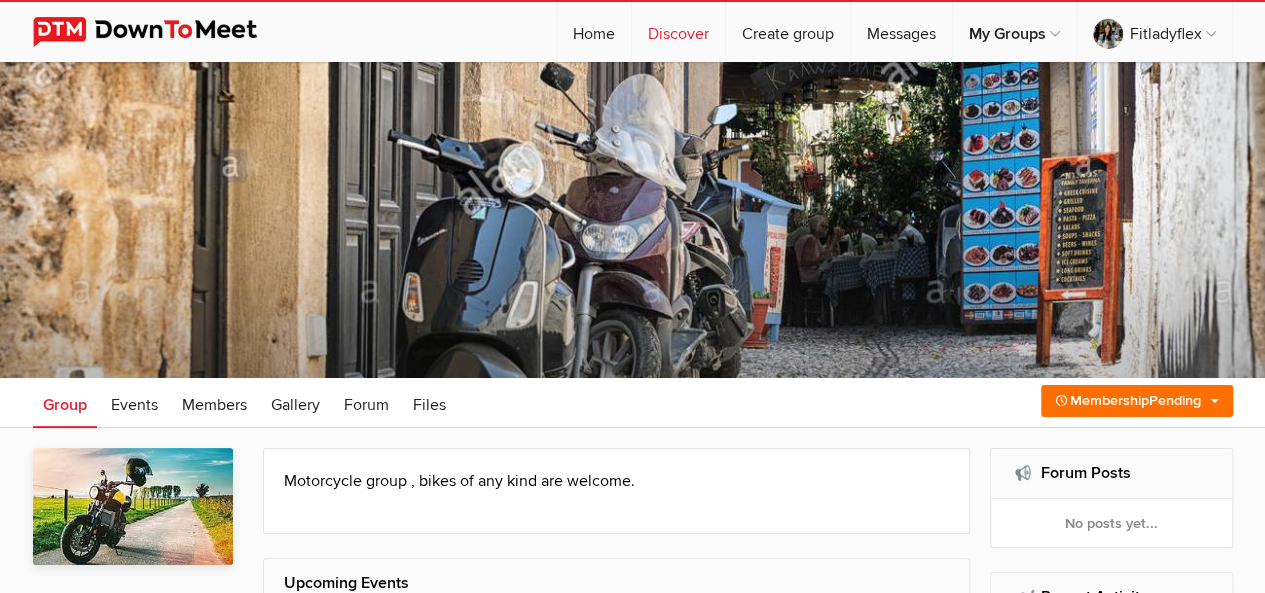 click on "Discover" 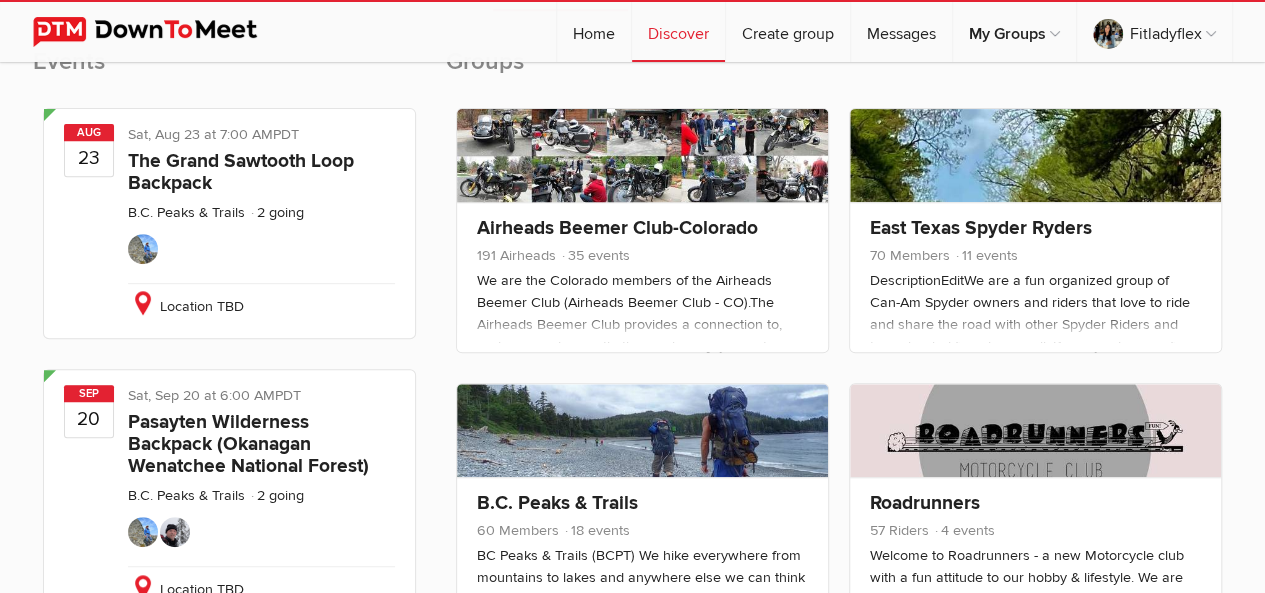 scroll, scrollTop: 372, scrollLeft: 0, axis: vertical 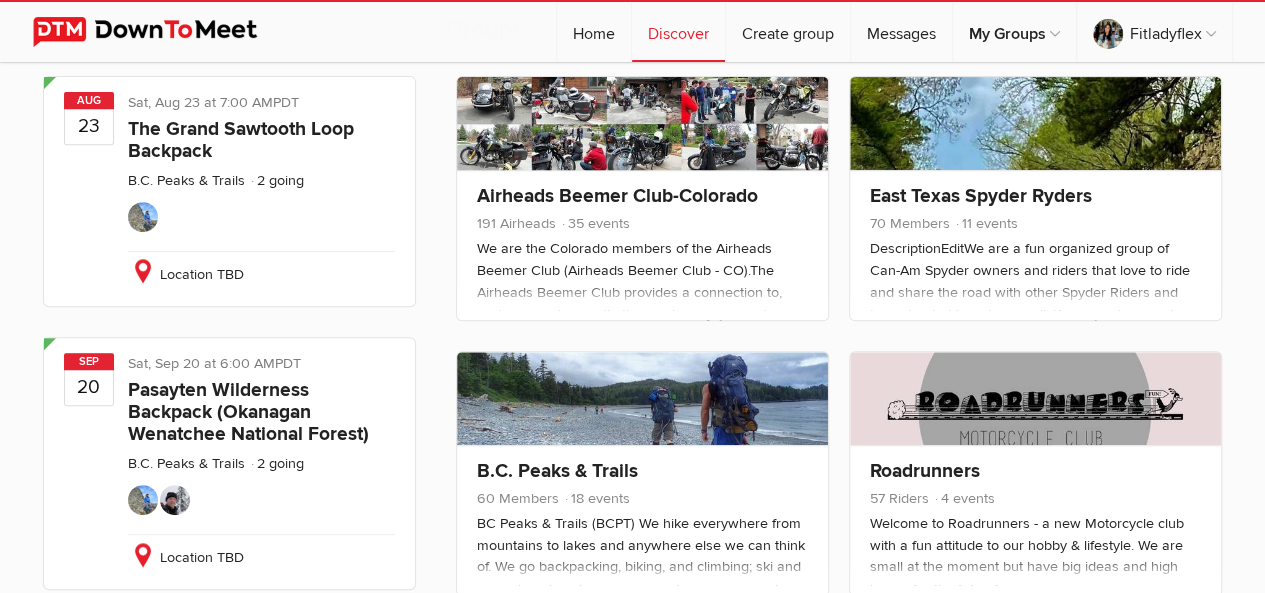 click on "Airheads Beemer Club-Colorado" 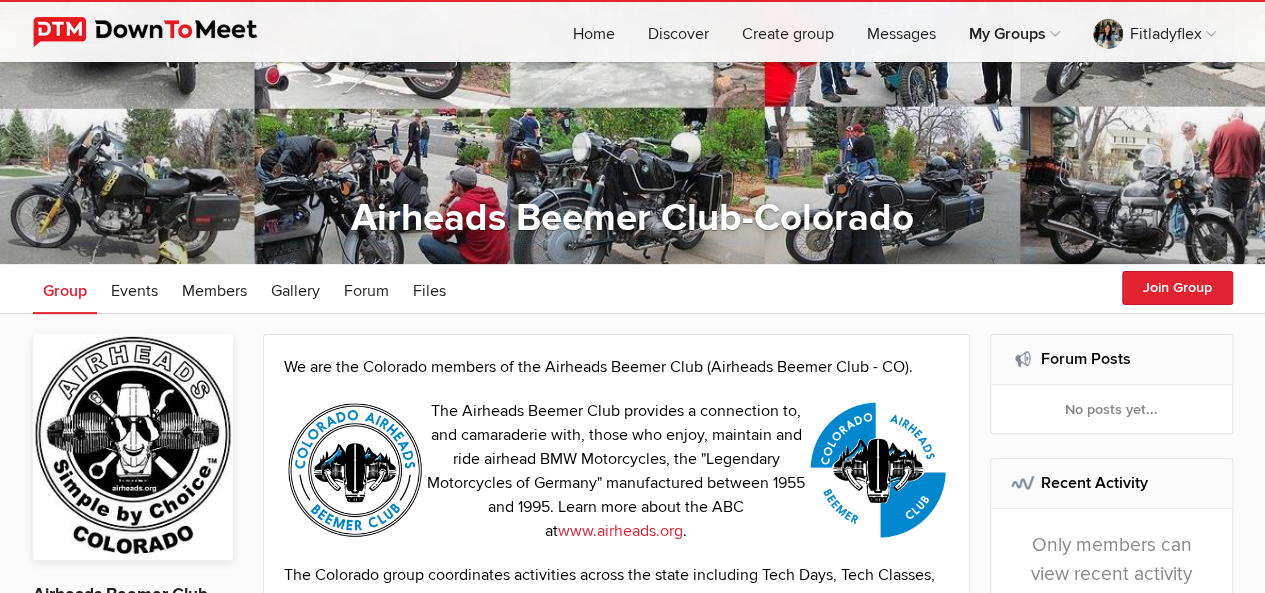 scroll, scrollTop: 80, scrollLeft: 0, axis: vertical 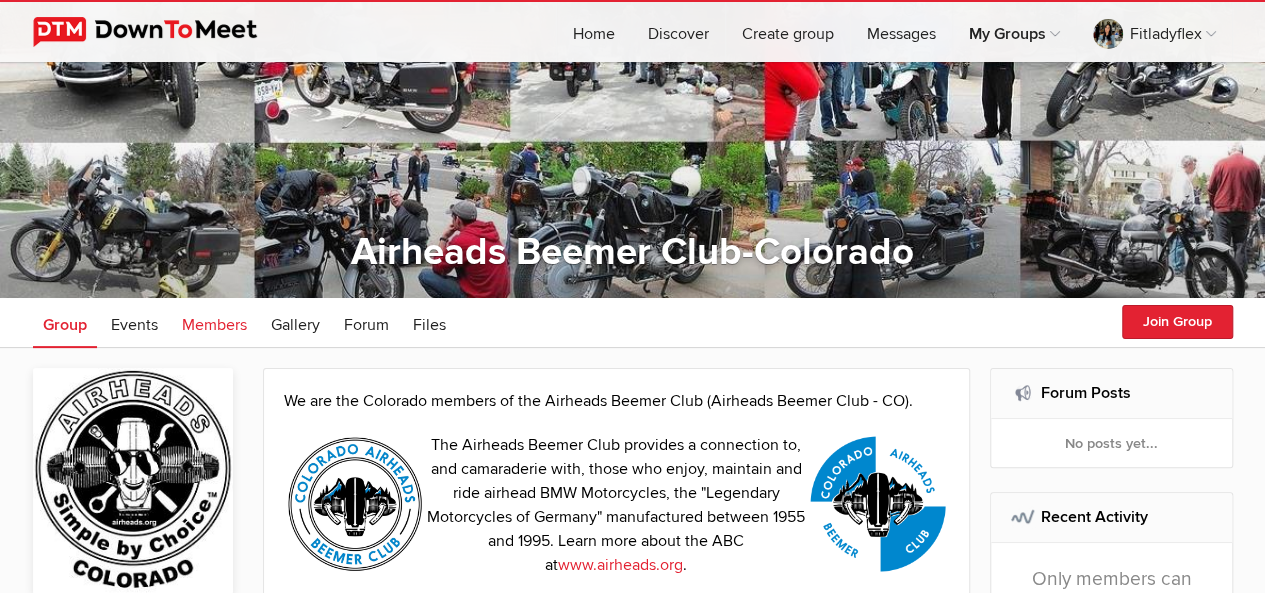 click on "Members" 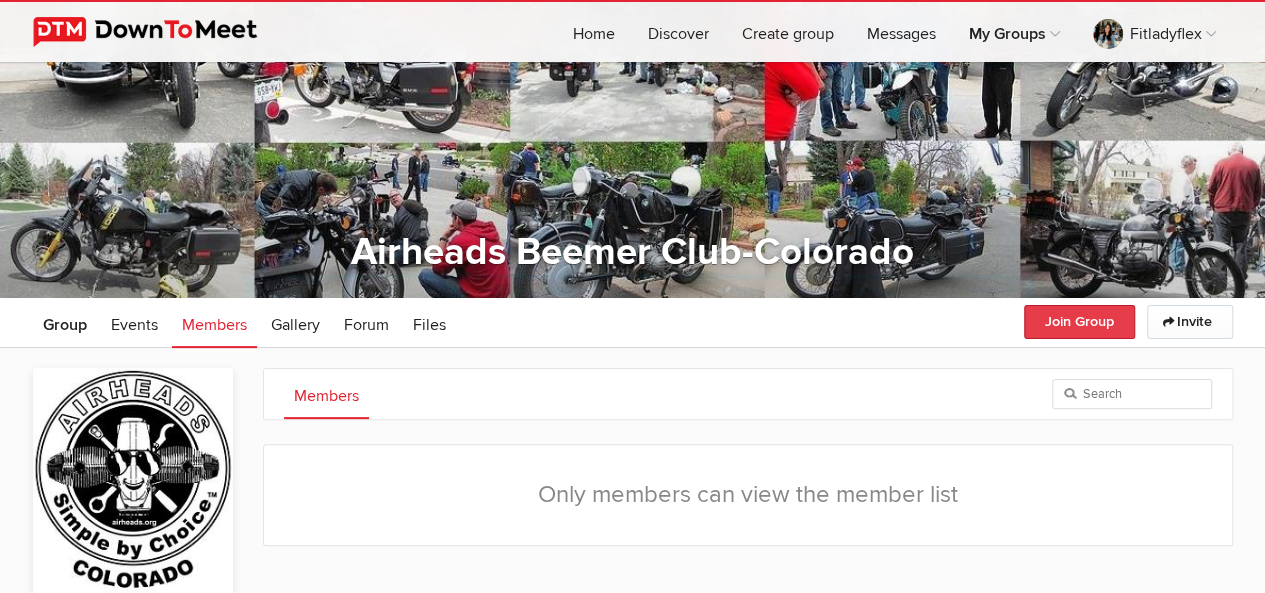 click on "Join Group" 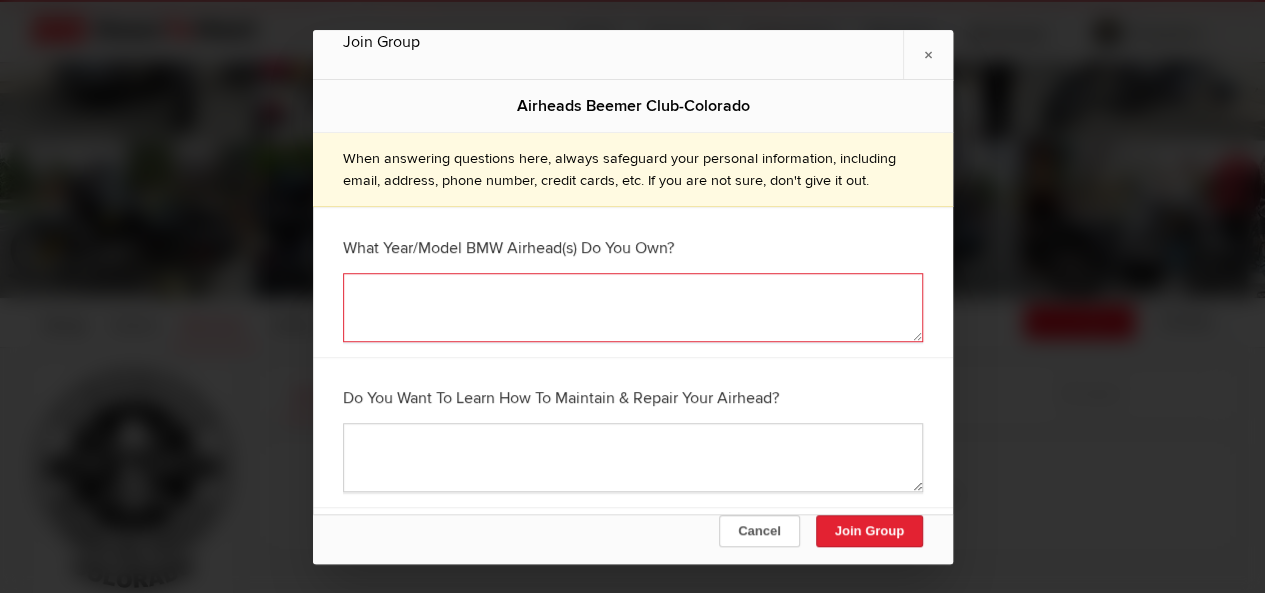 click 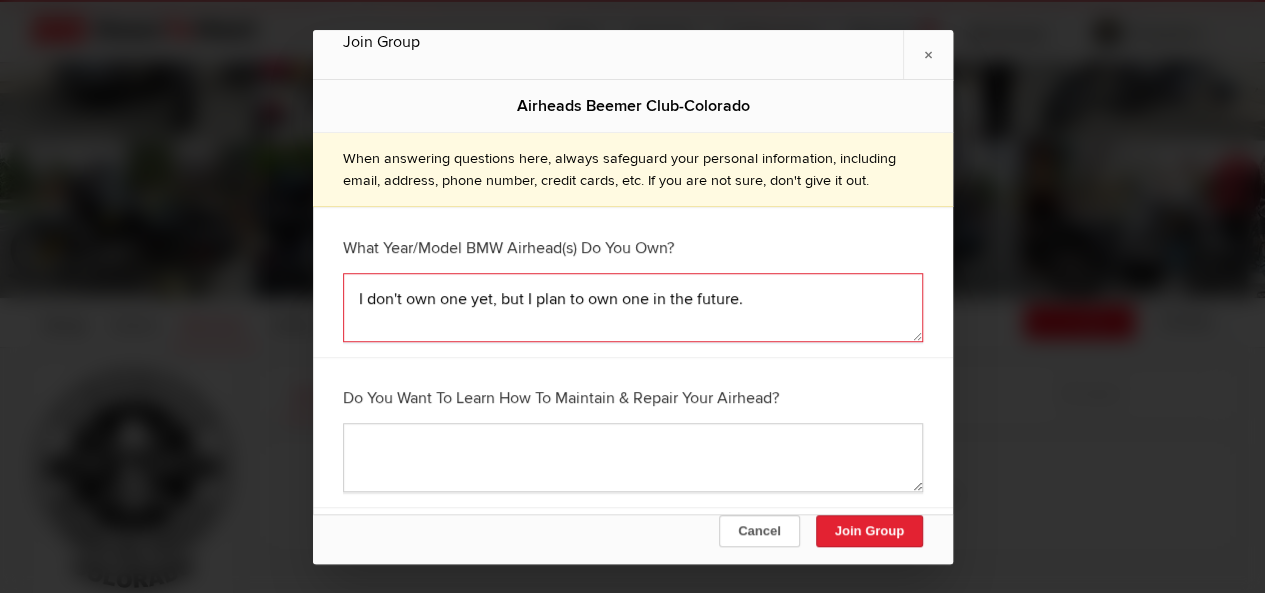 type on "I don't own one yet, but I plan to own one in the future." 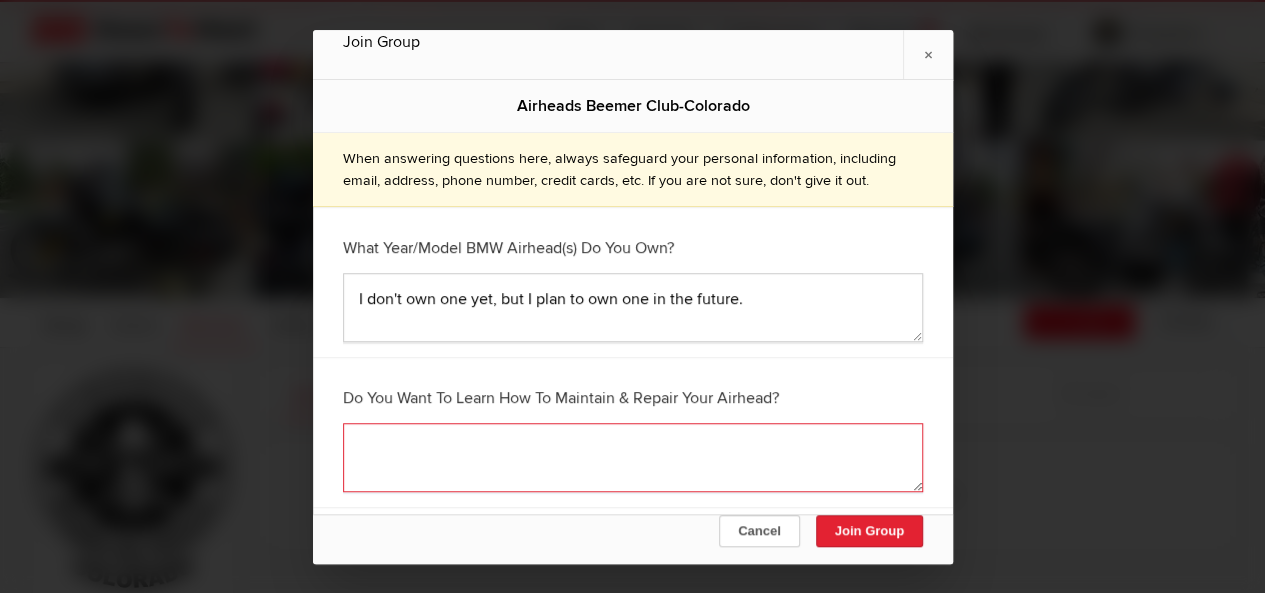 click 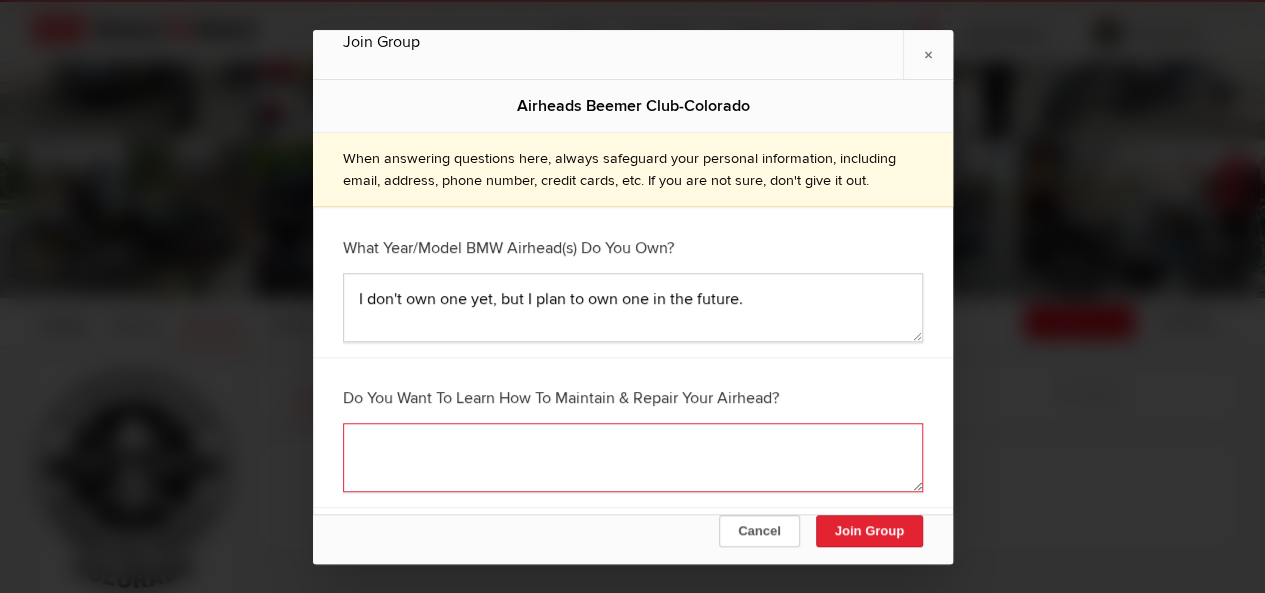 type on "o" 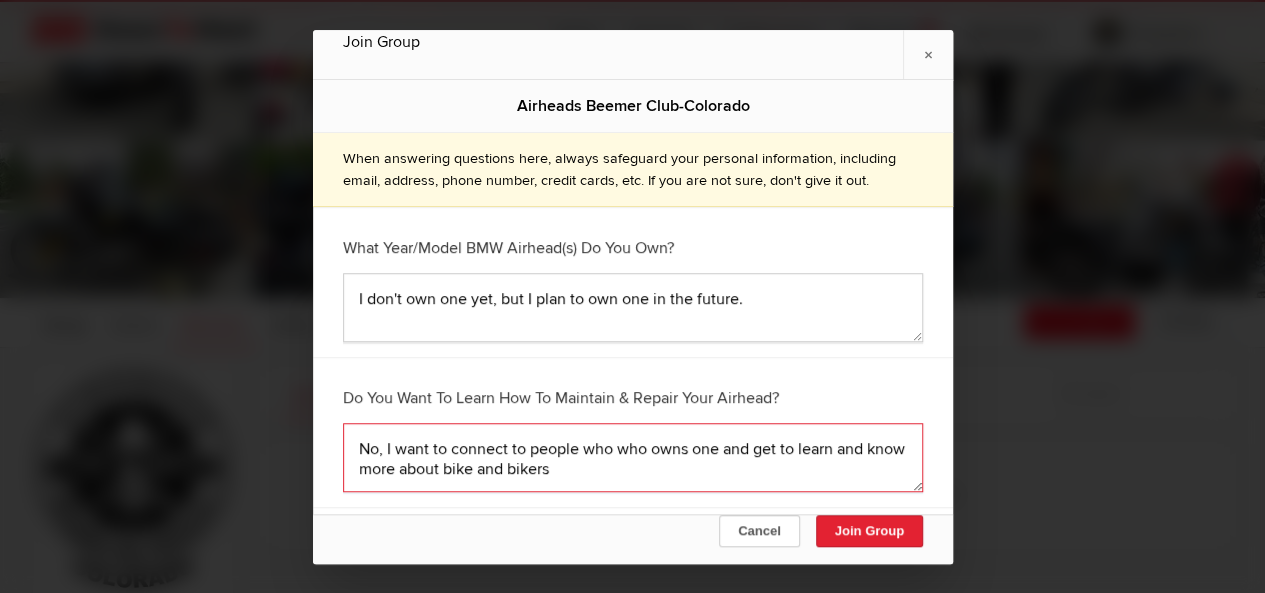click on "No, I want to connect to people who who owns one and get to learn and know more about bike and bikers" 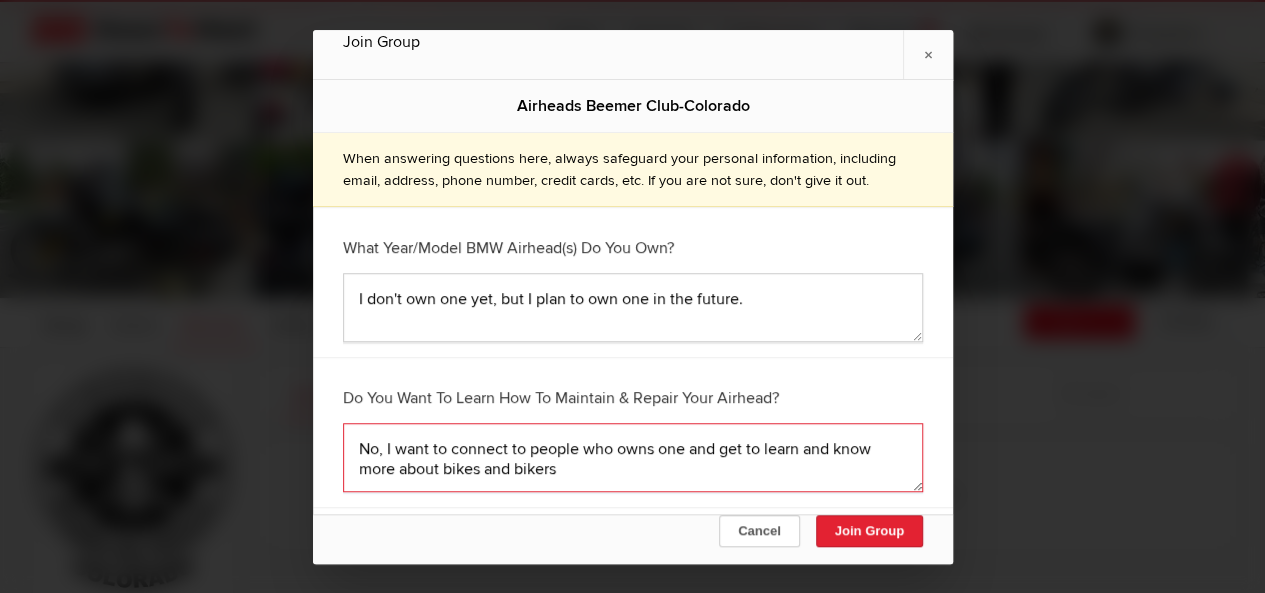 click on "No, I want to connect to people who owns one and get to learn and know more about bikes and bikers" 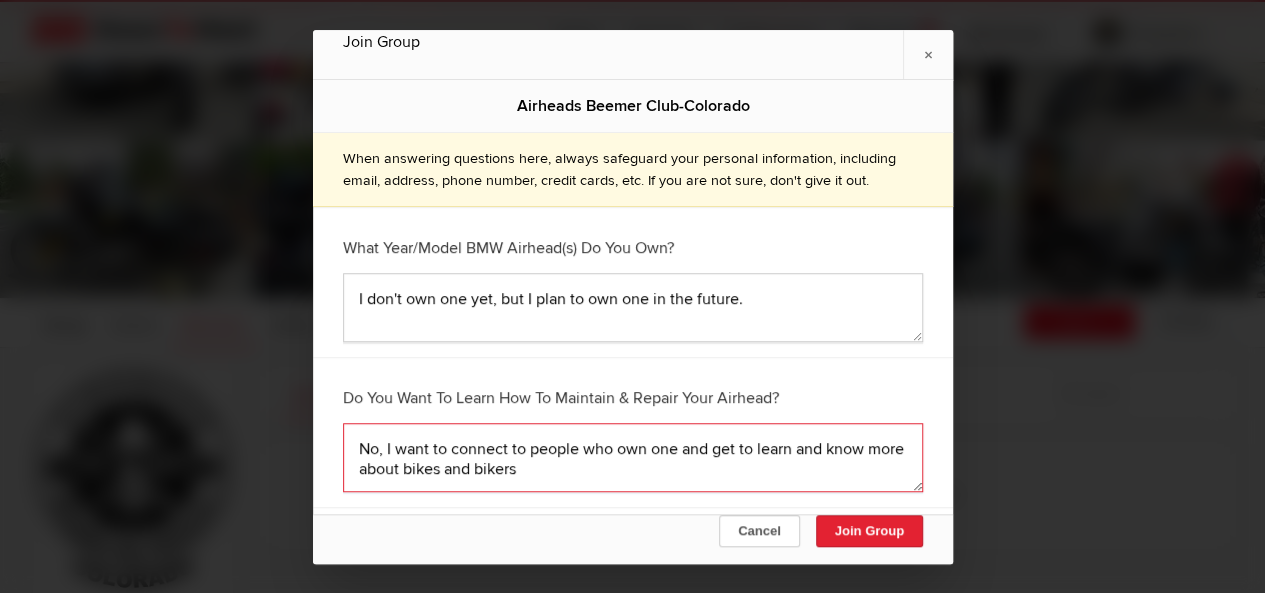 type on "No, I want to connect to people who own one and get to learn and know more about bikes and bikers" 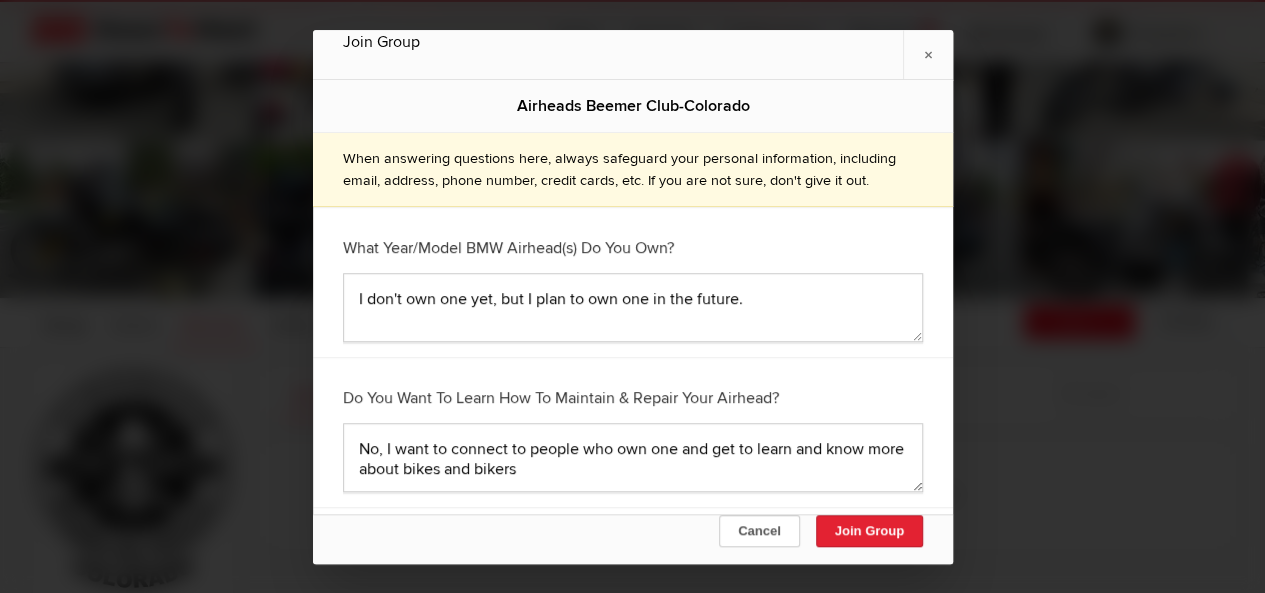 click on "Cancel
Join Group" 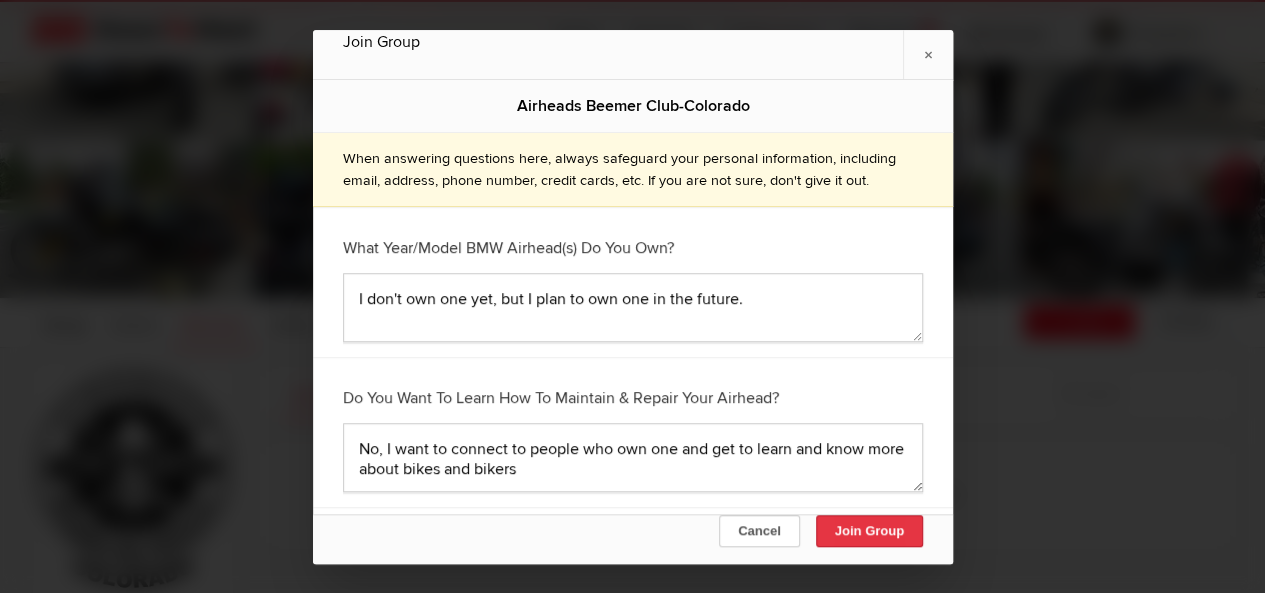 click on "Join Group" 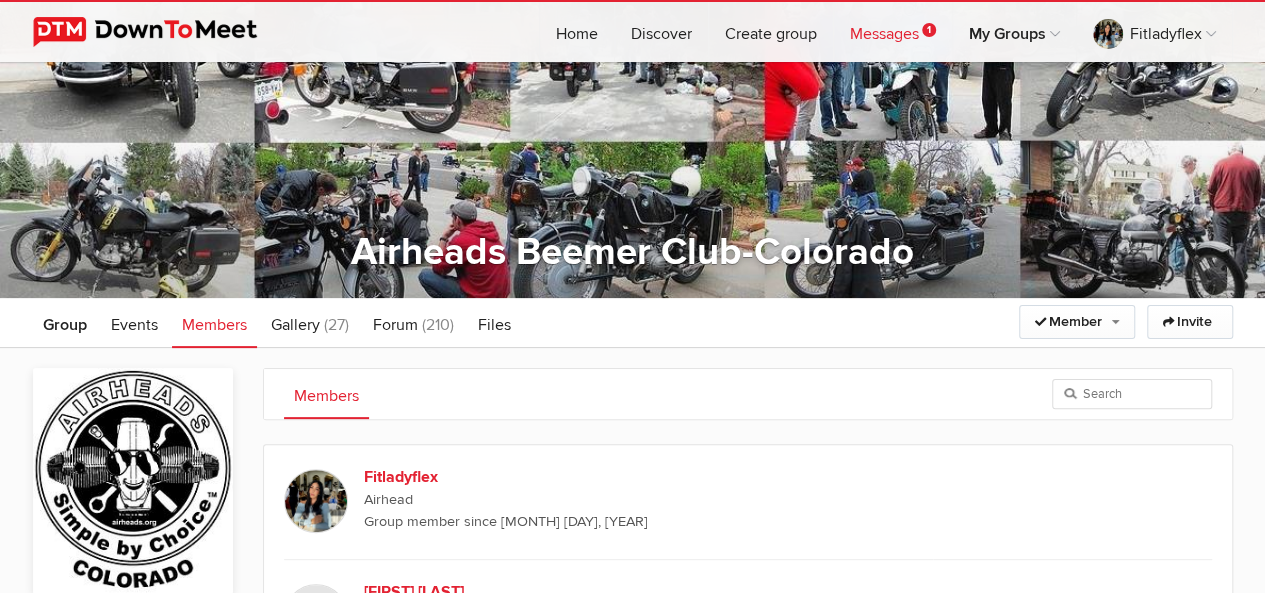 click on "Messages
1" 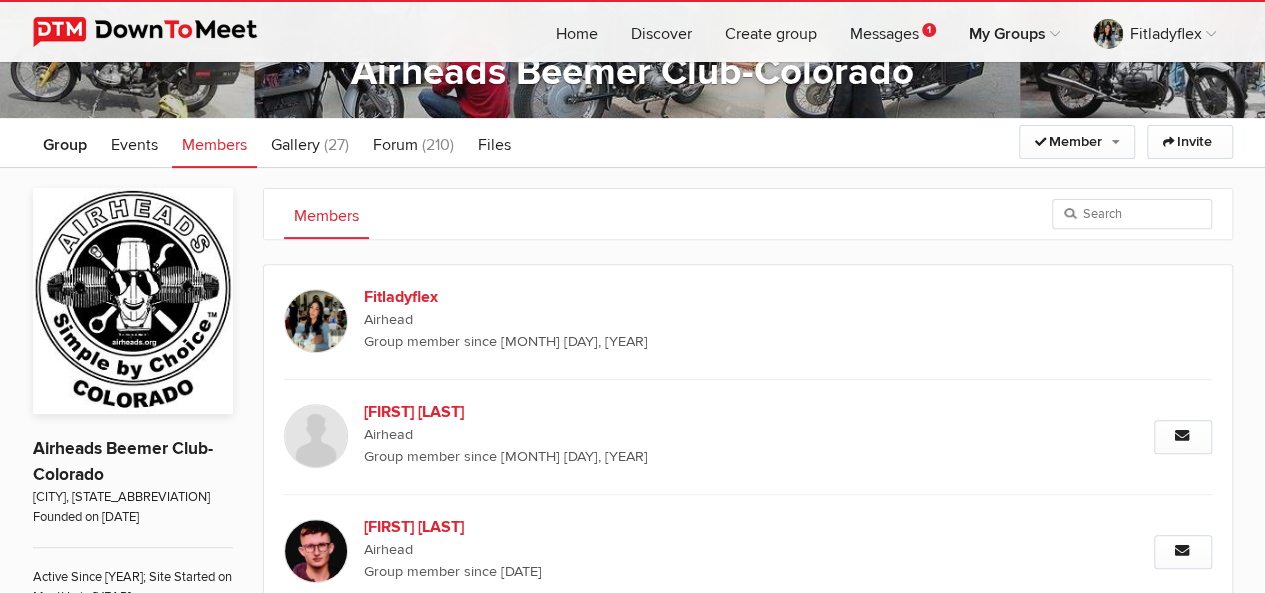 scroll, scrollTop: 190, scrollLeft: 0, axis: vertical 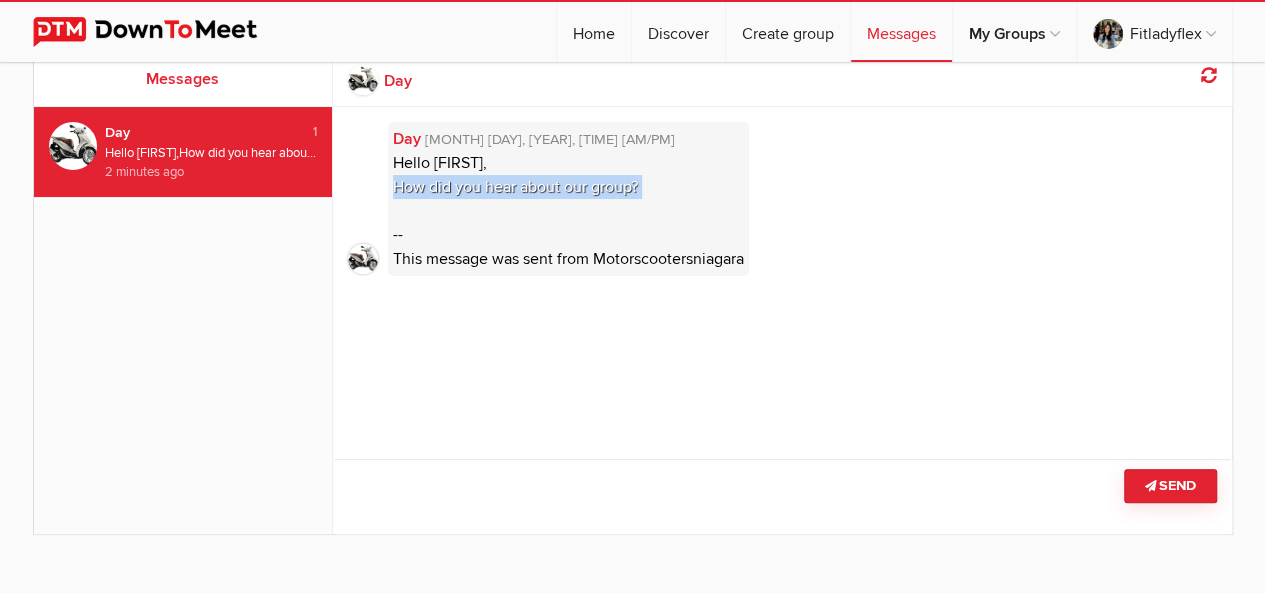 drag, startPoint x: 657, startPoint y: 182, endPoint x: 684, endPoint y: 201, distance: 33.01515 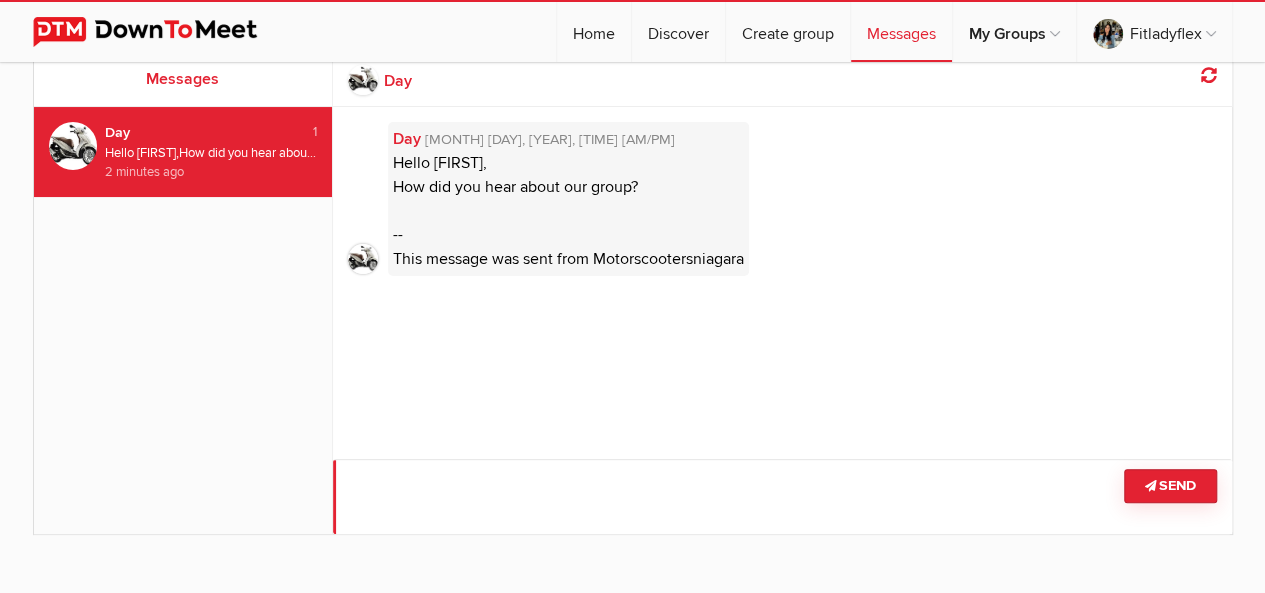click 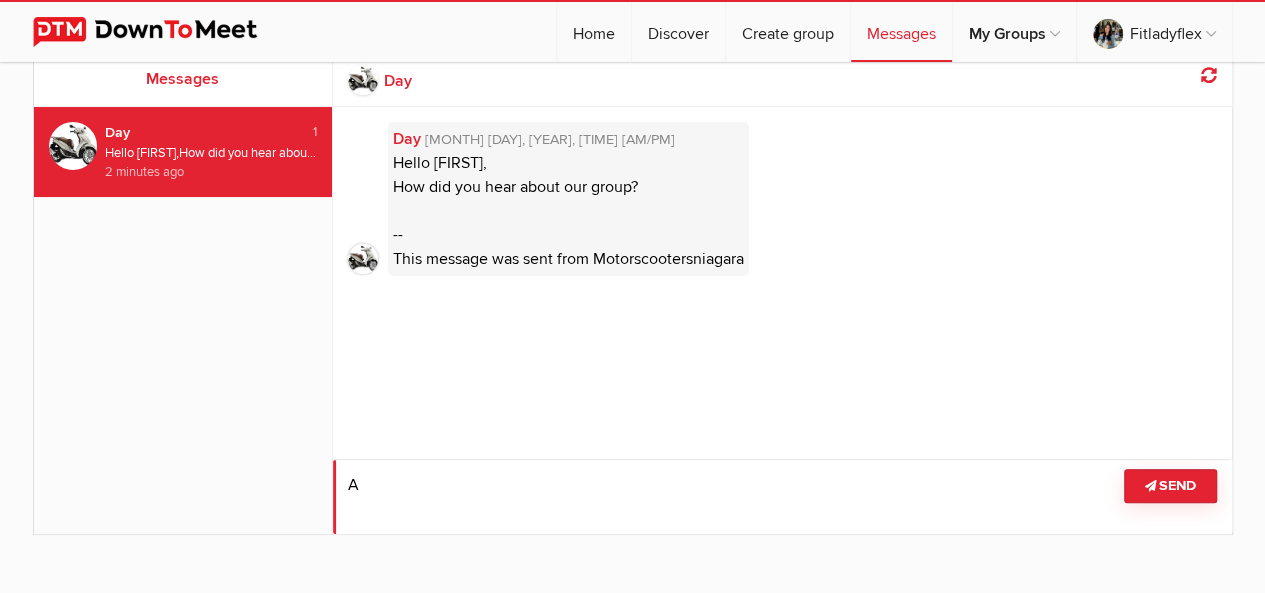 type on "A" 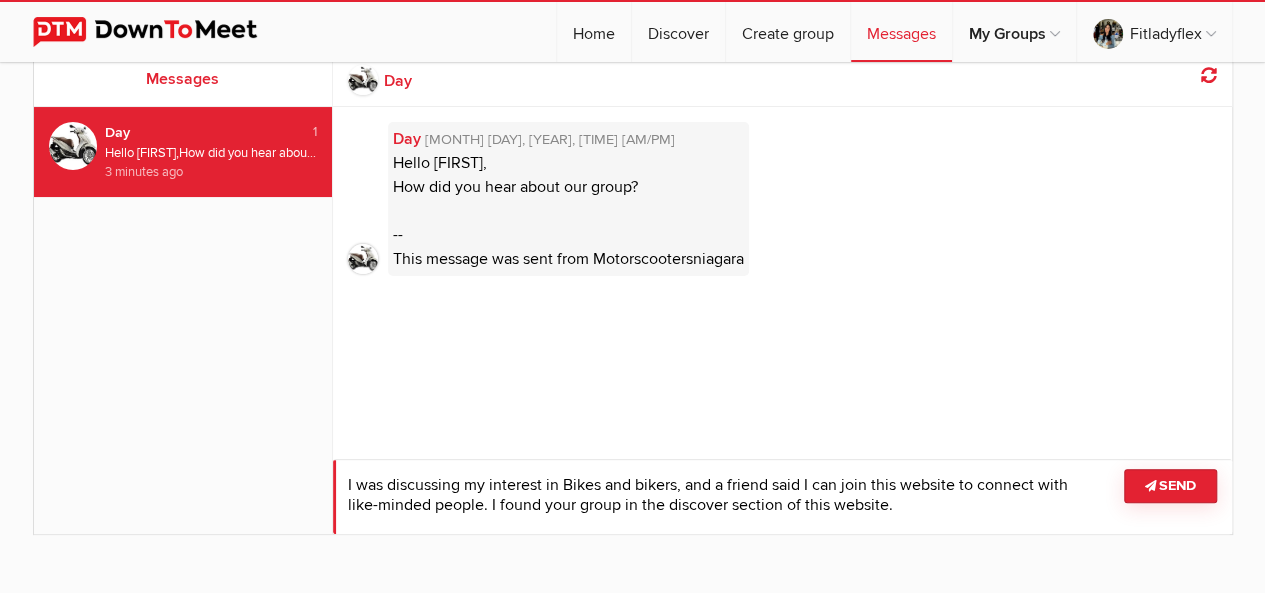 type on "I was discussing my interest in Bikes and bikers, and a friend said I can join this website to connect with like-minded people. I found your group in the discover section of this website." 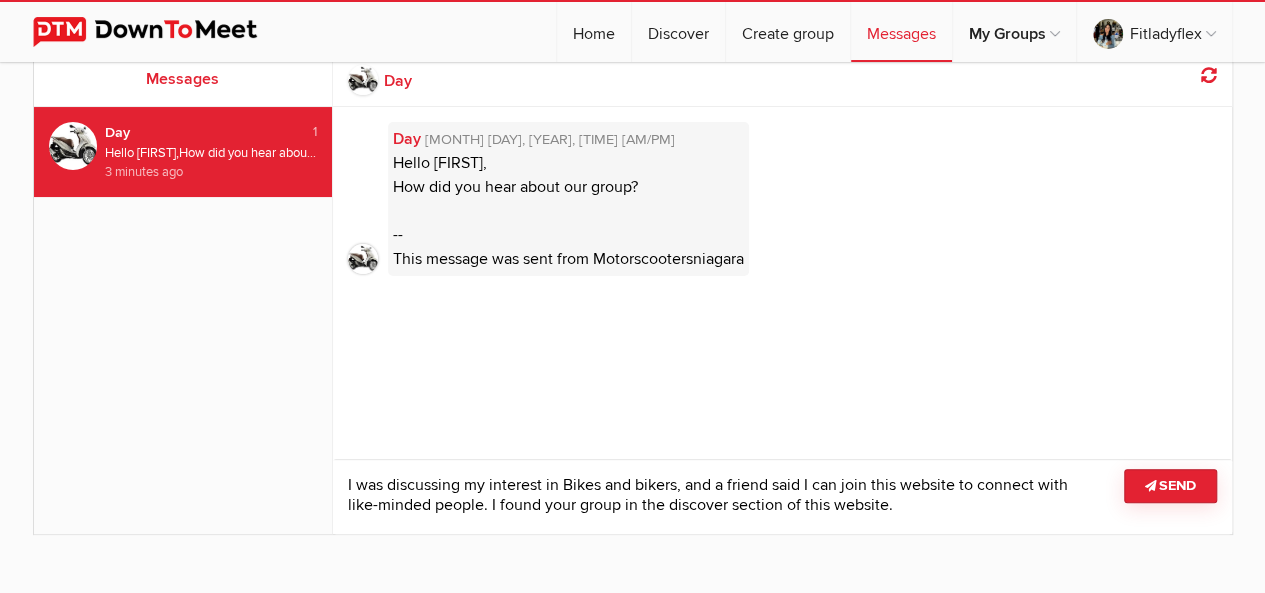 click on "Send" 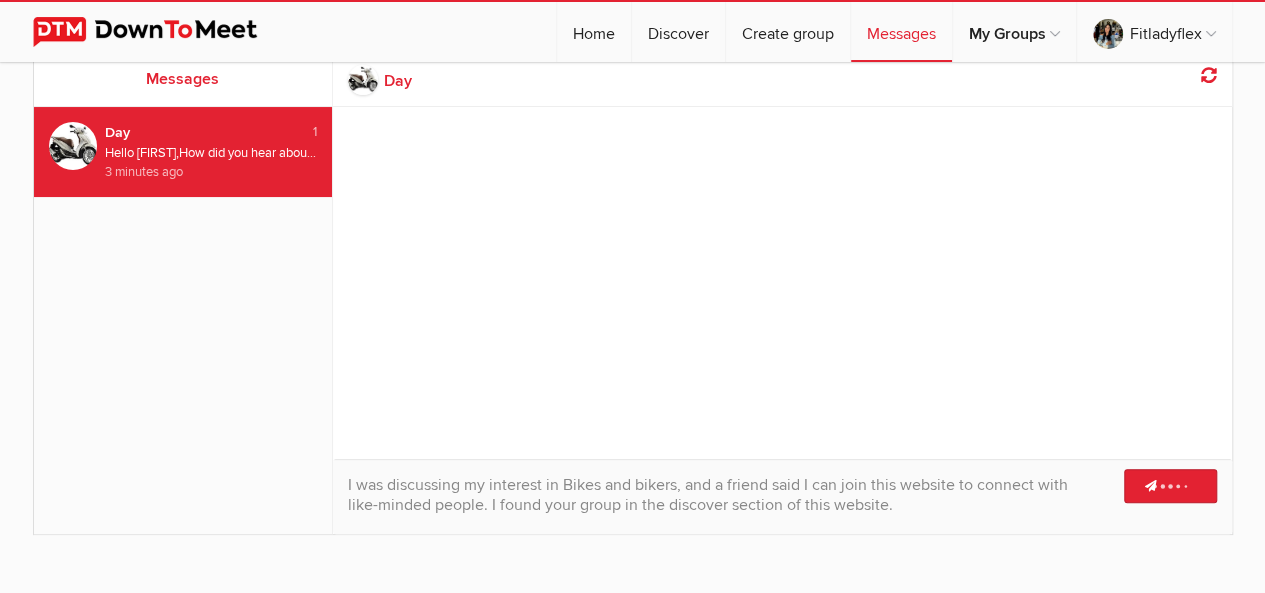type 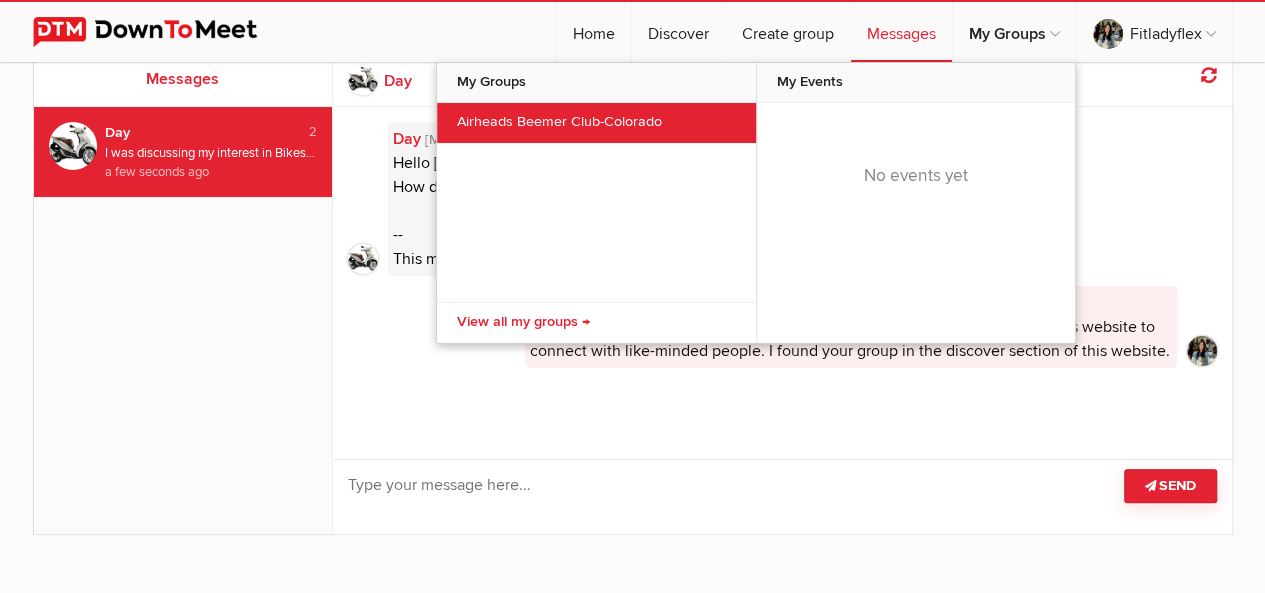 click on "Airheads Beemer Club-Colorado" 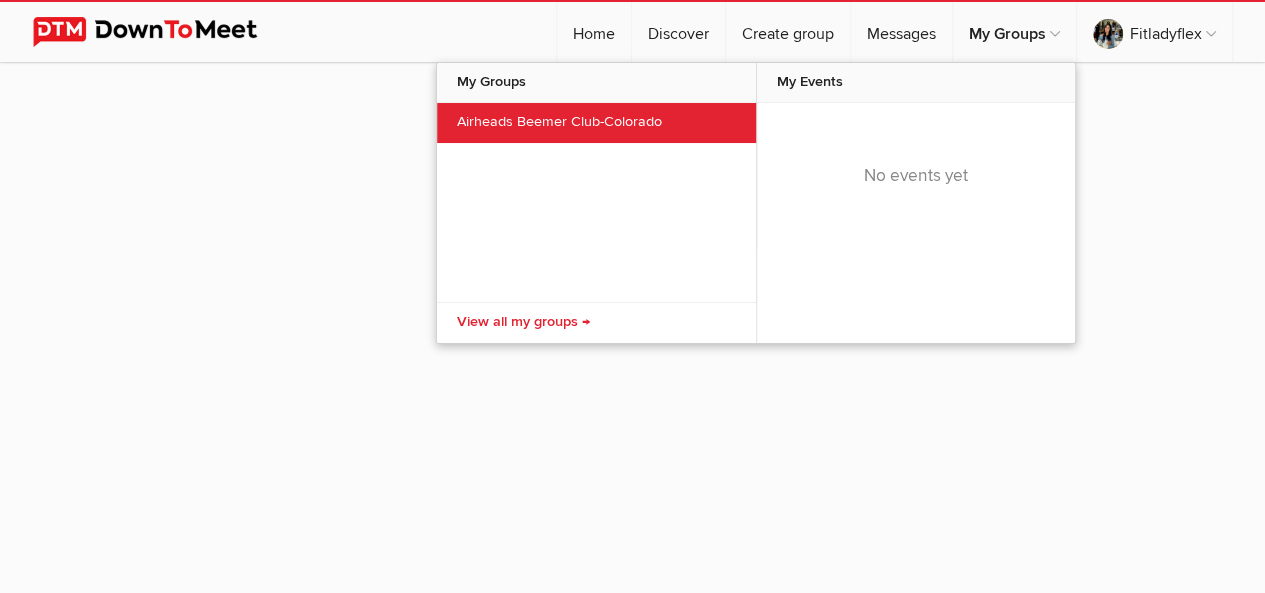 click on "Airheads Beemer Club-Colorado" 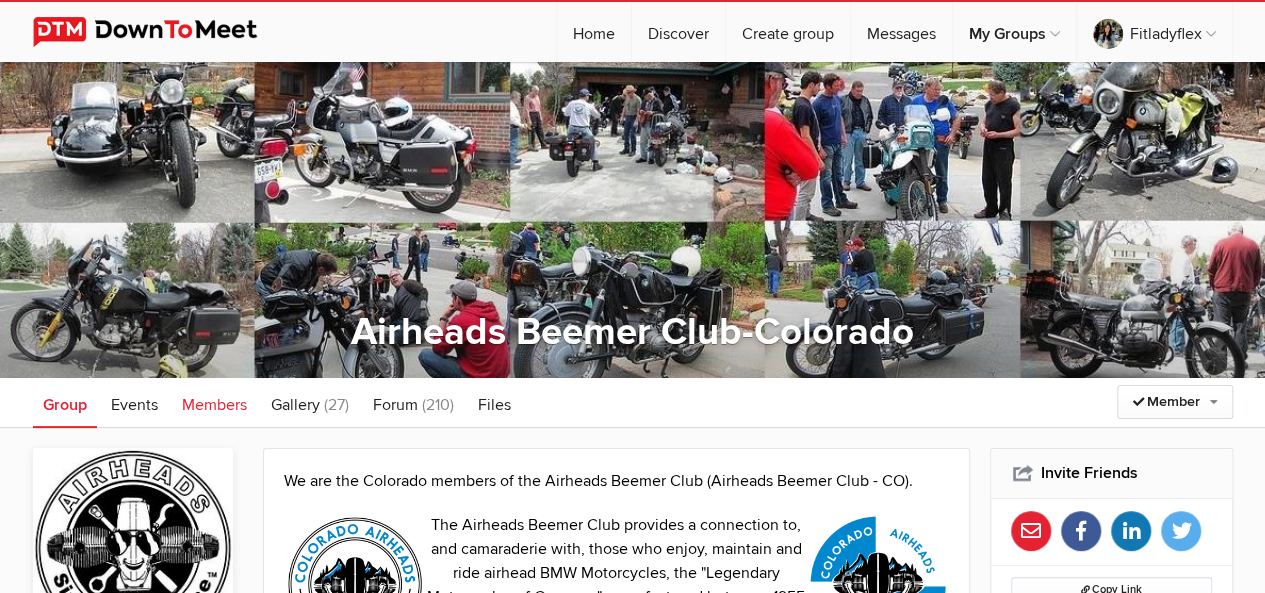 click on "Members" 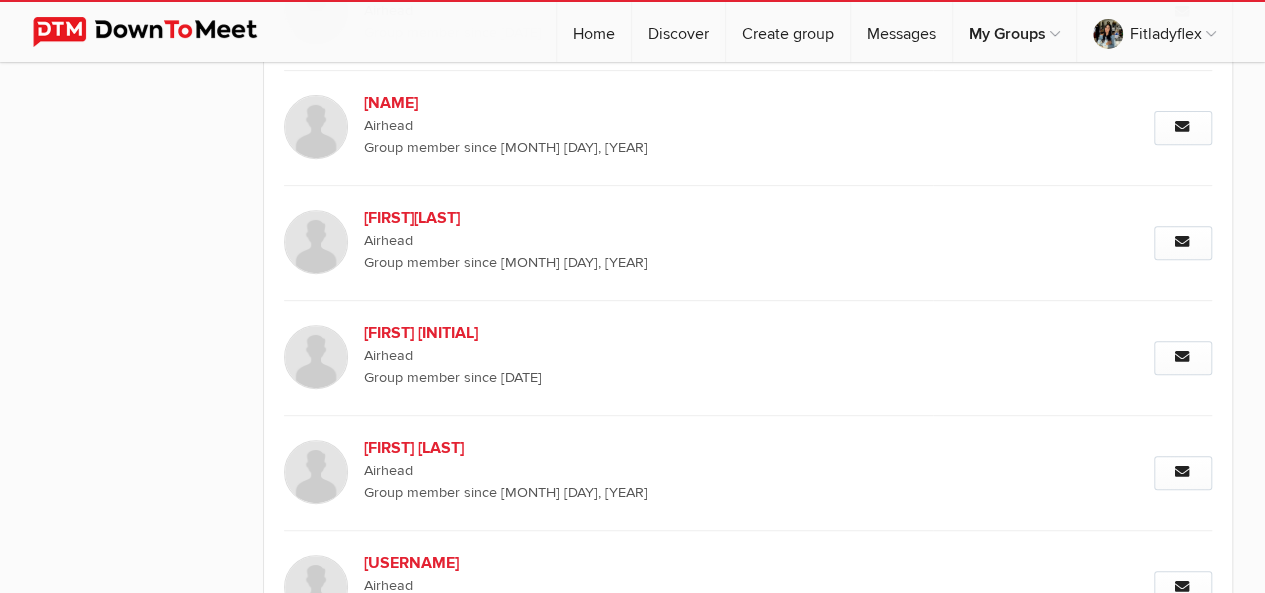 scroll, scrollTop: 4065, scrollLeft: 0, axis: vertical 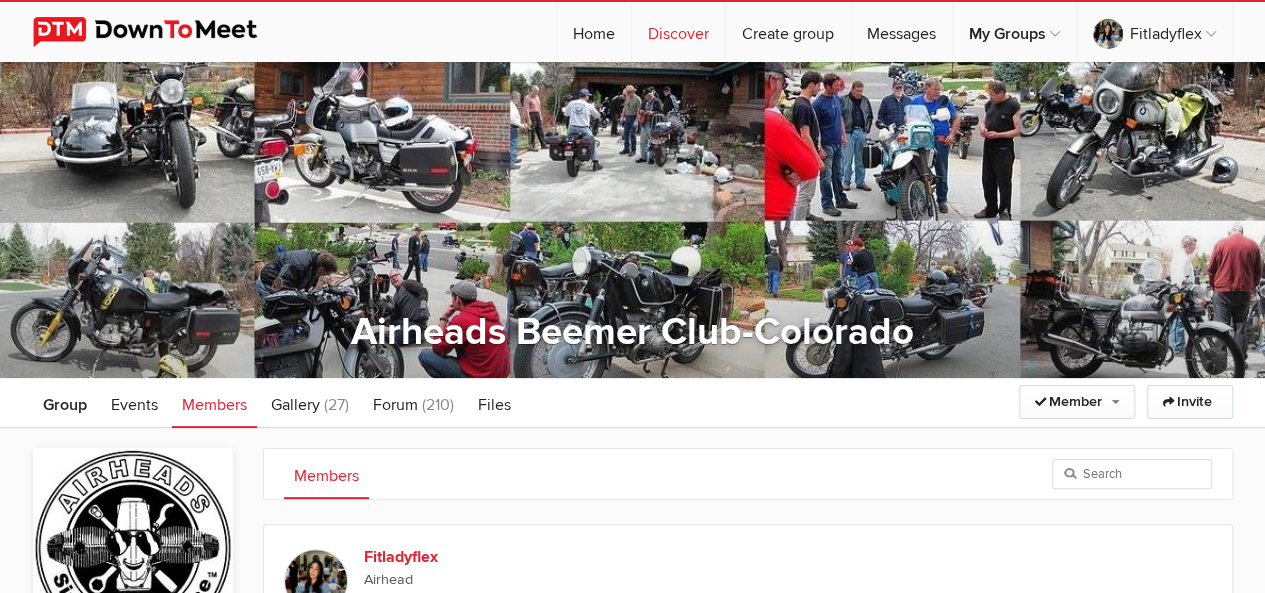 click on "Discover" 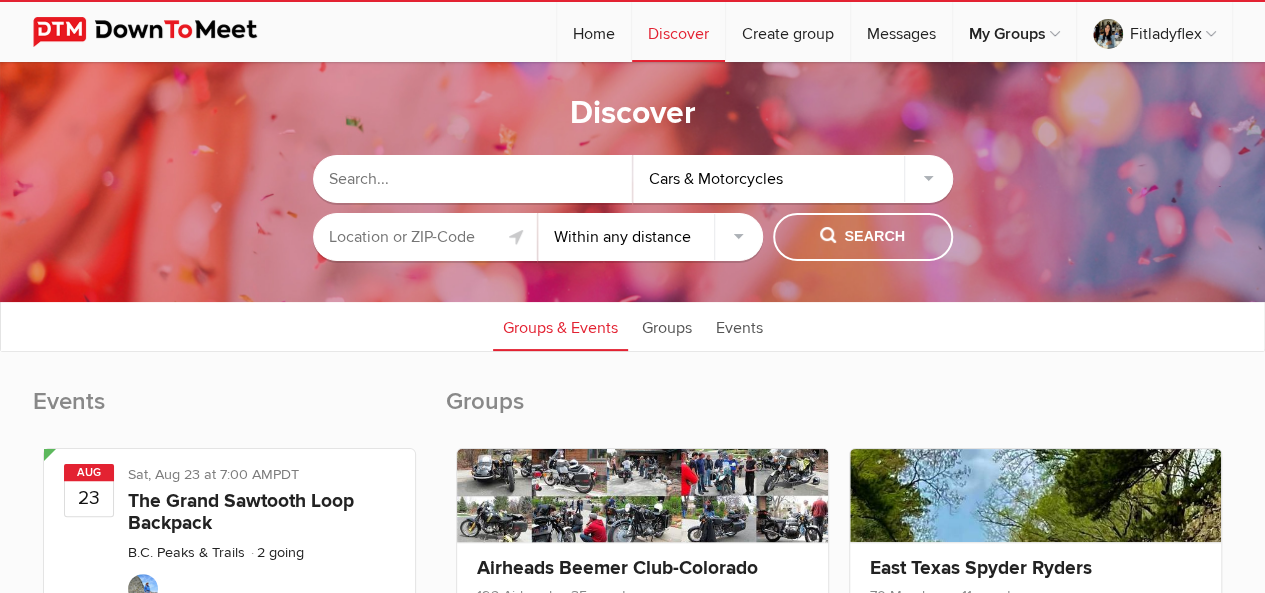 click on "Cars & Motorcycles" 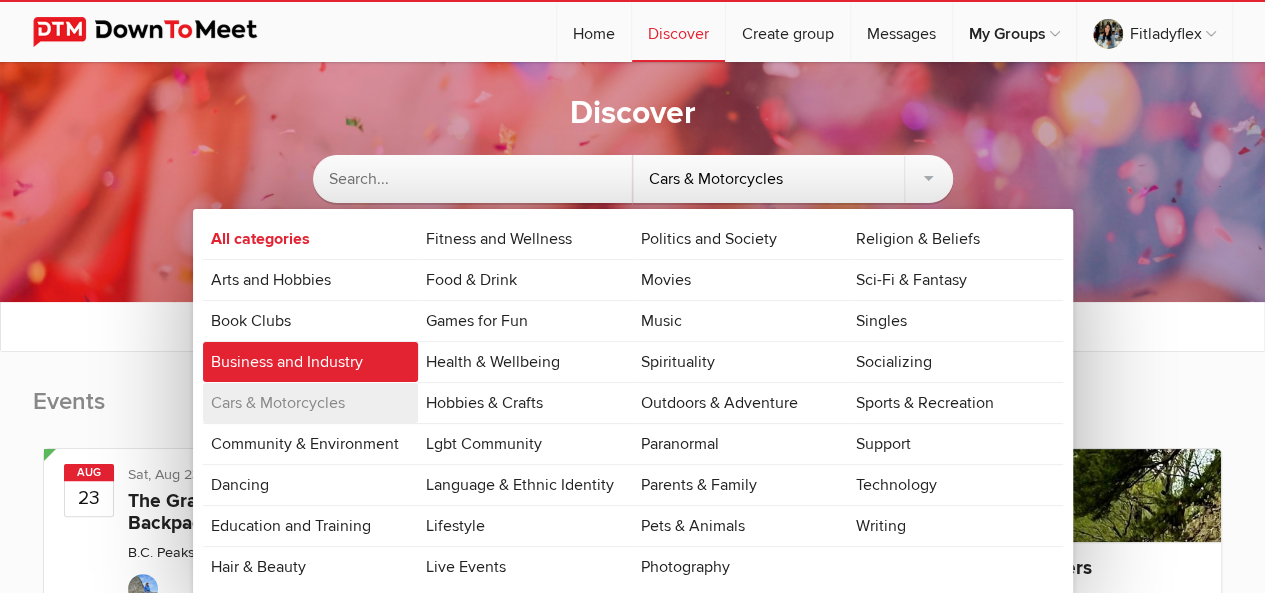 click on "Business and Industry" 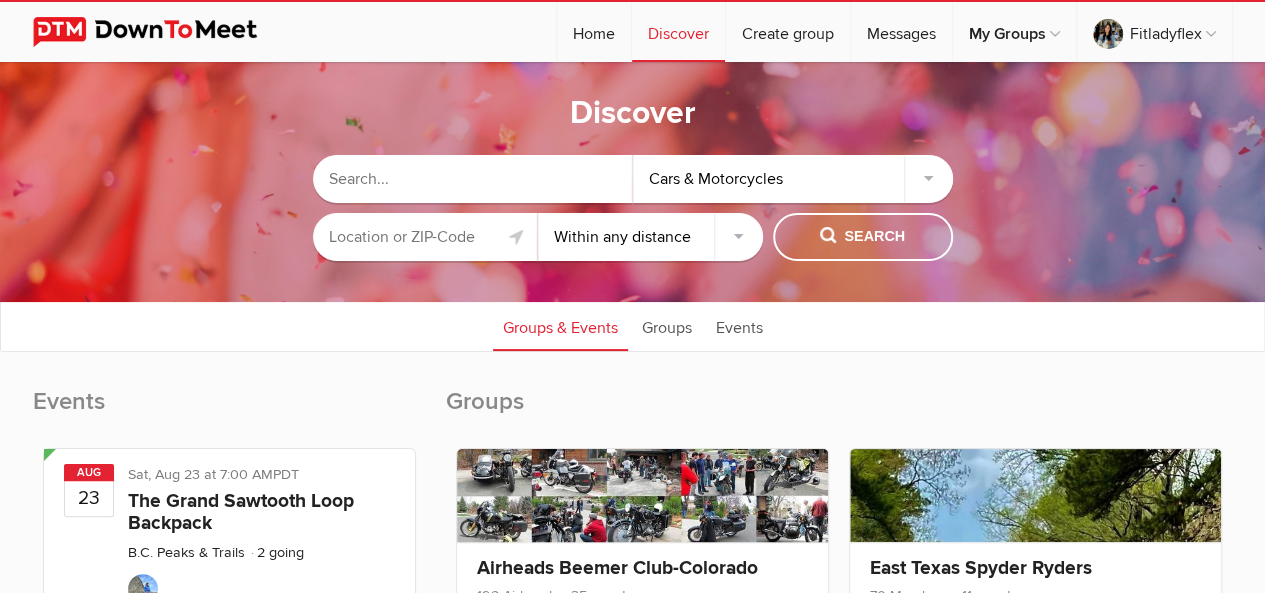 click on "Cars & Motorcycles" 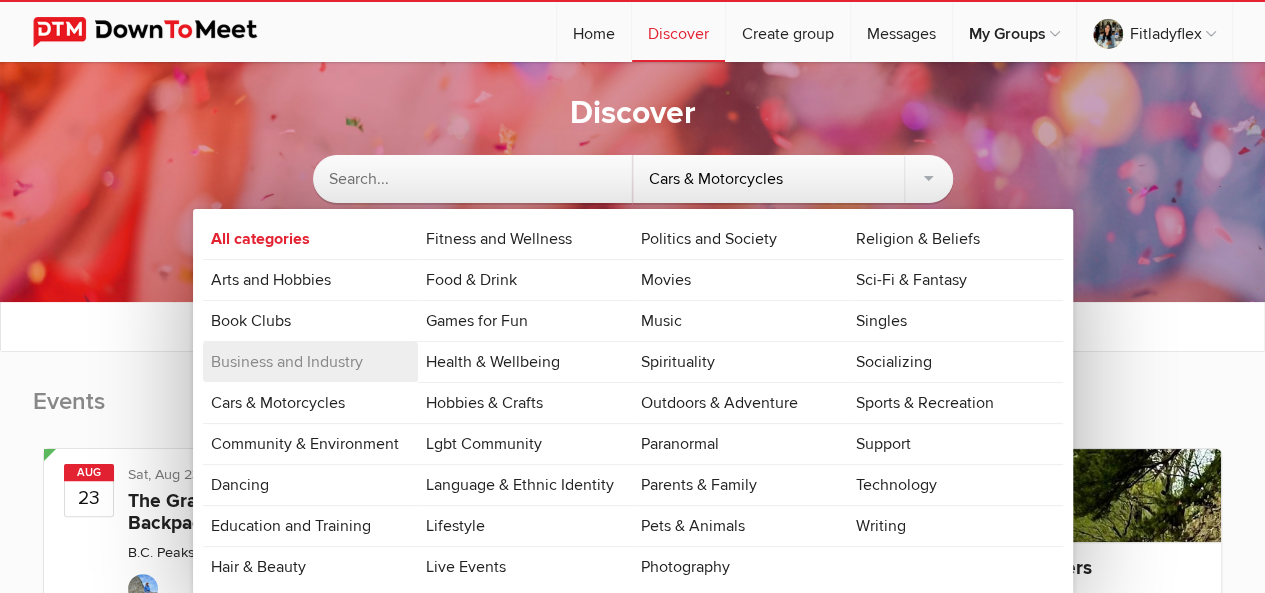 click on "Business and Industry" 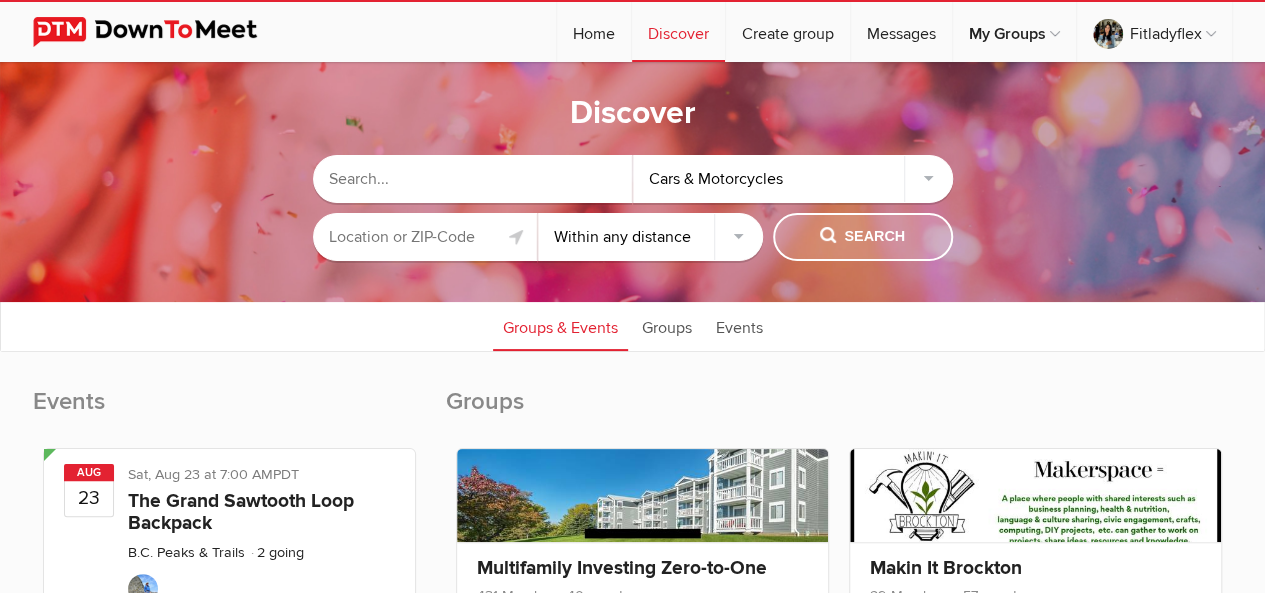 click on "Search" 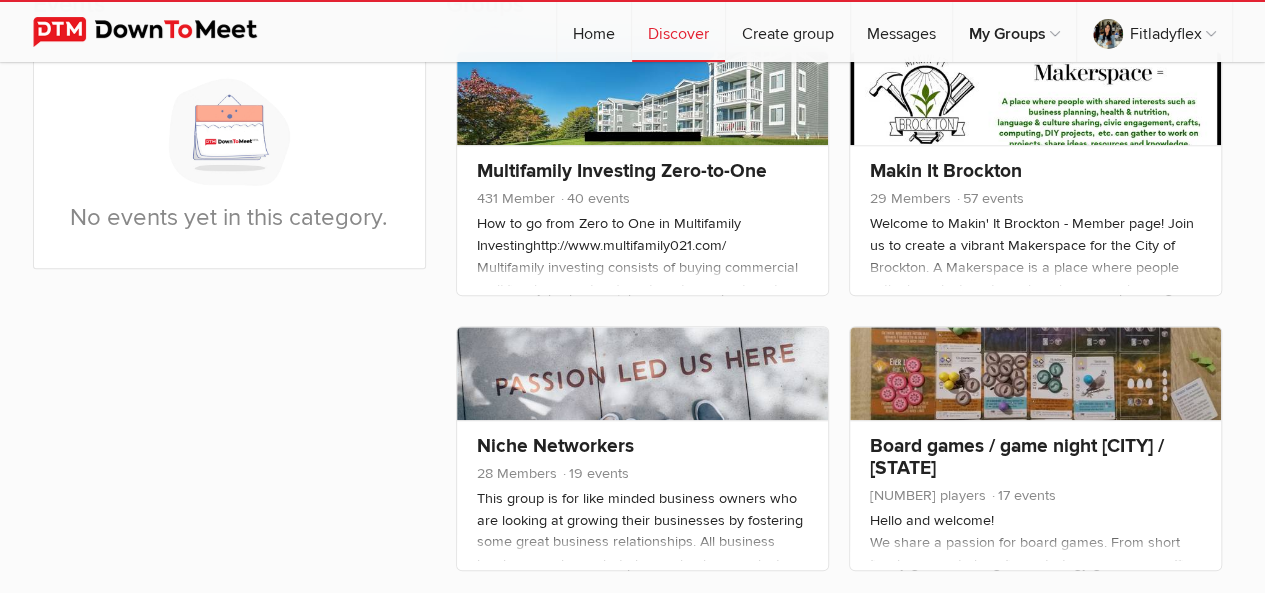 scroll, scrollTop: 366, scrollLeft: 0, axis: vertical 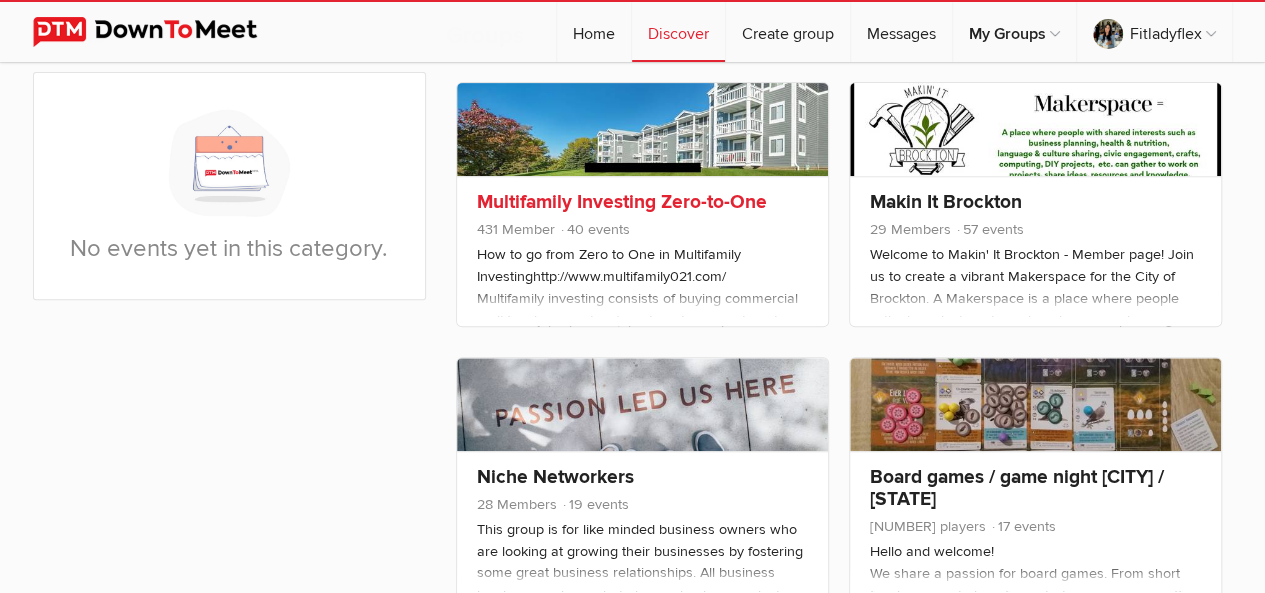 click on "Multifamily Investing Zero-to-One" 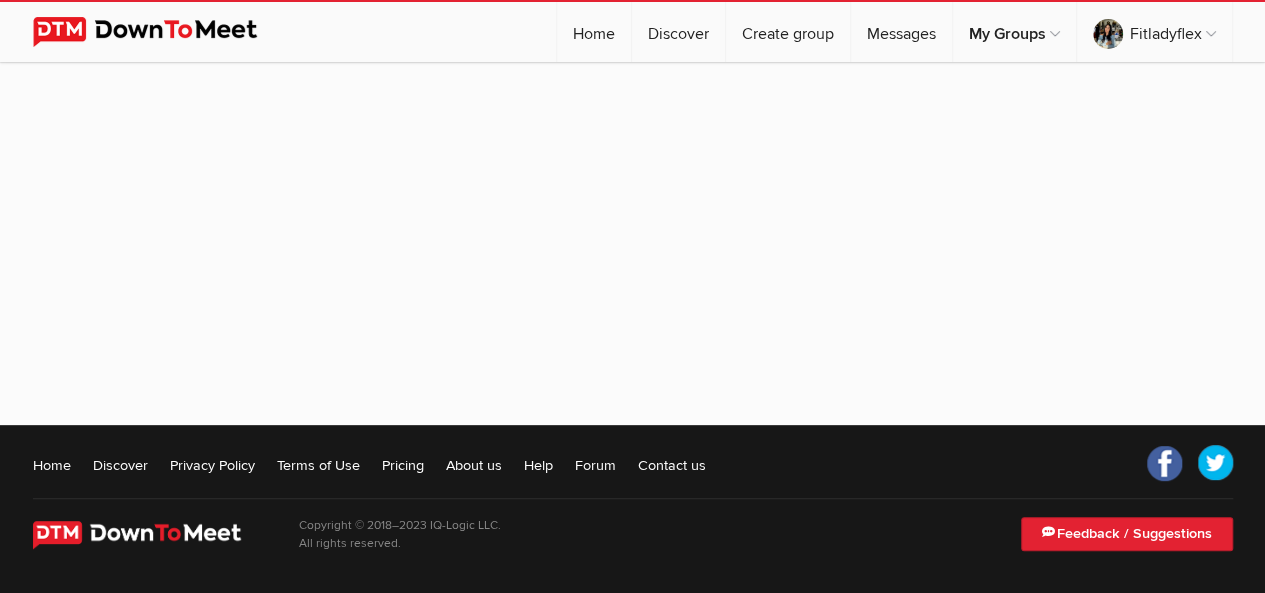 scroll, scrollTop: 0, scrollLeft: 0, axis: both 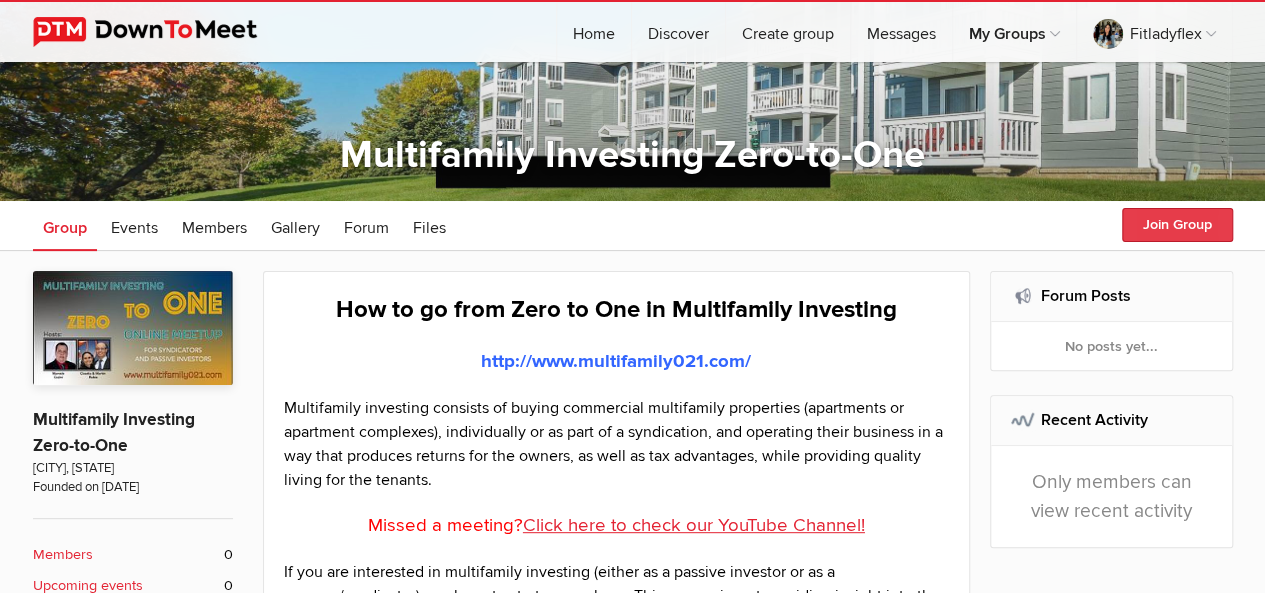 click on "Join Group" 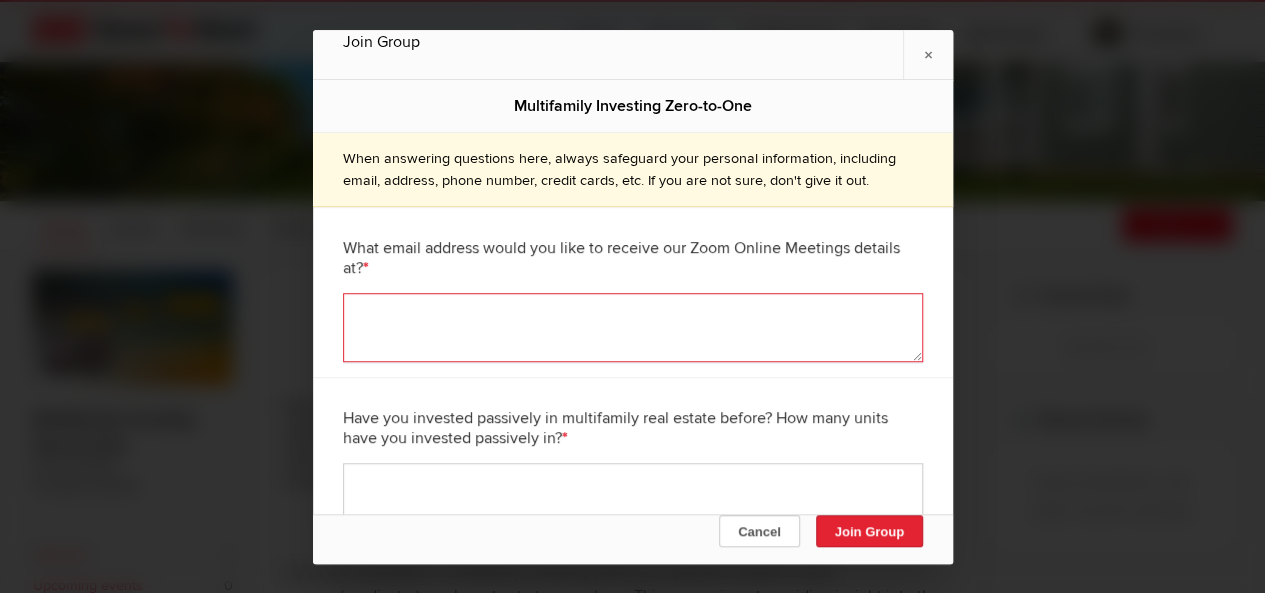 click 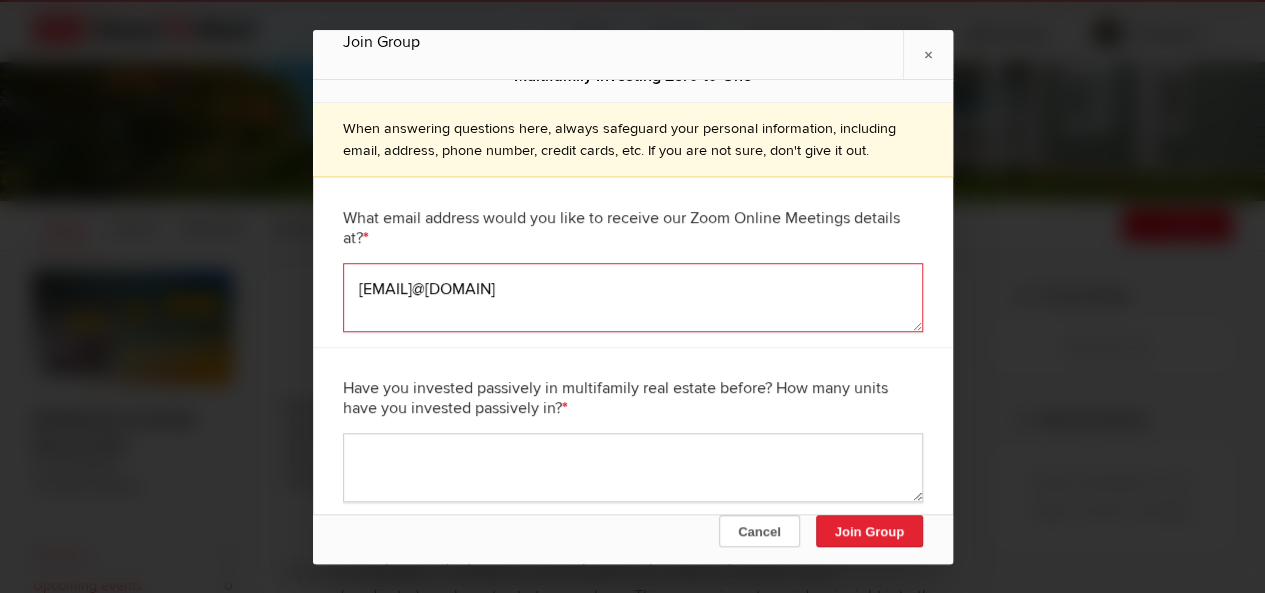 scroll, scrollTop: 72, scrollLeft: 0, axis: vertical 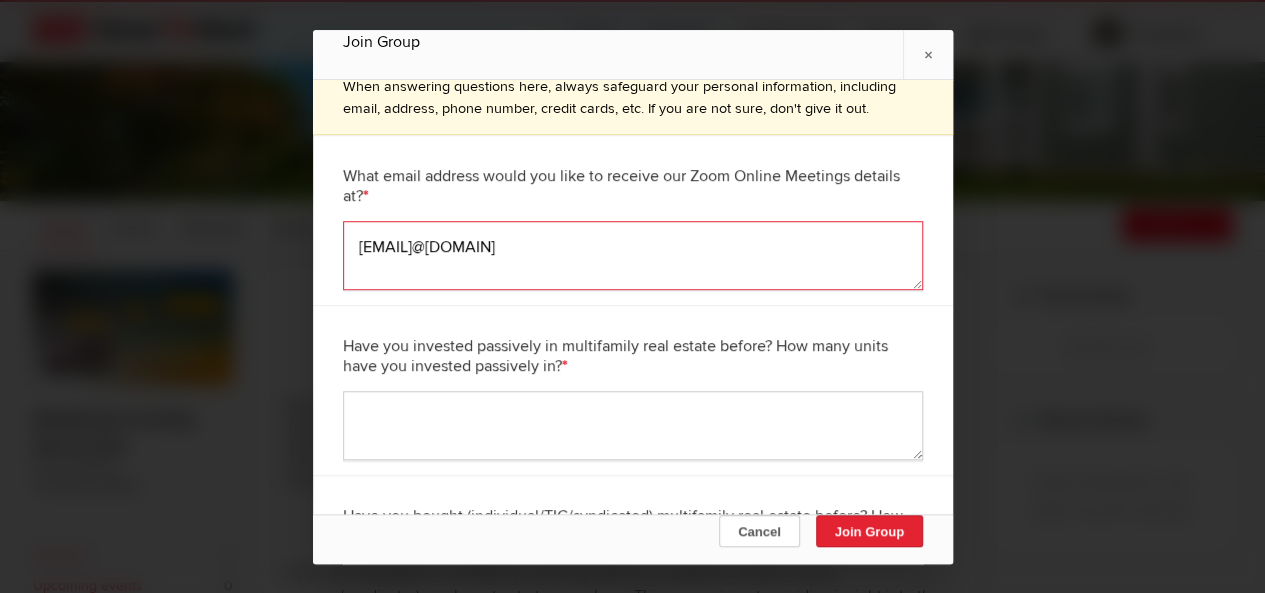 type on "[EMAIL]@[DOMAIN]" 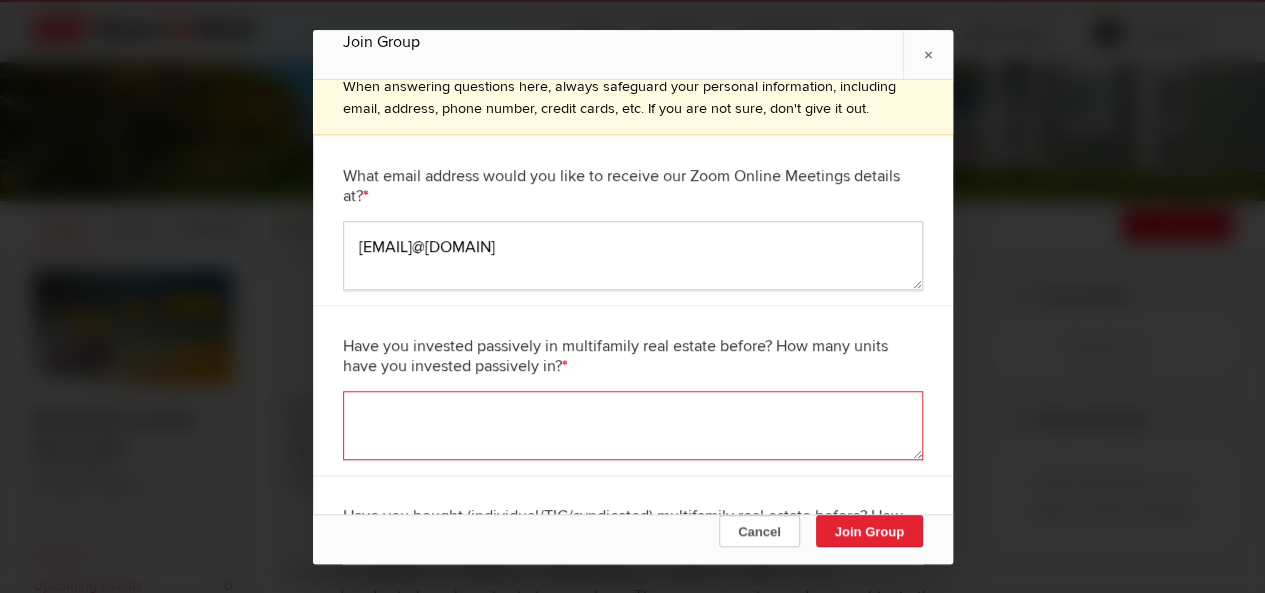 click 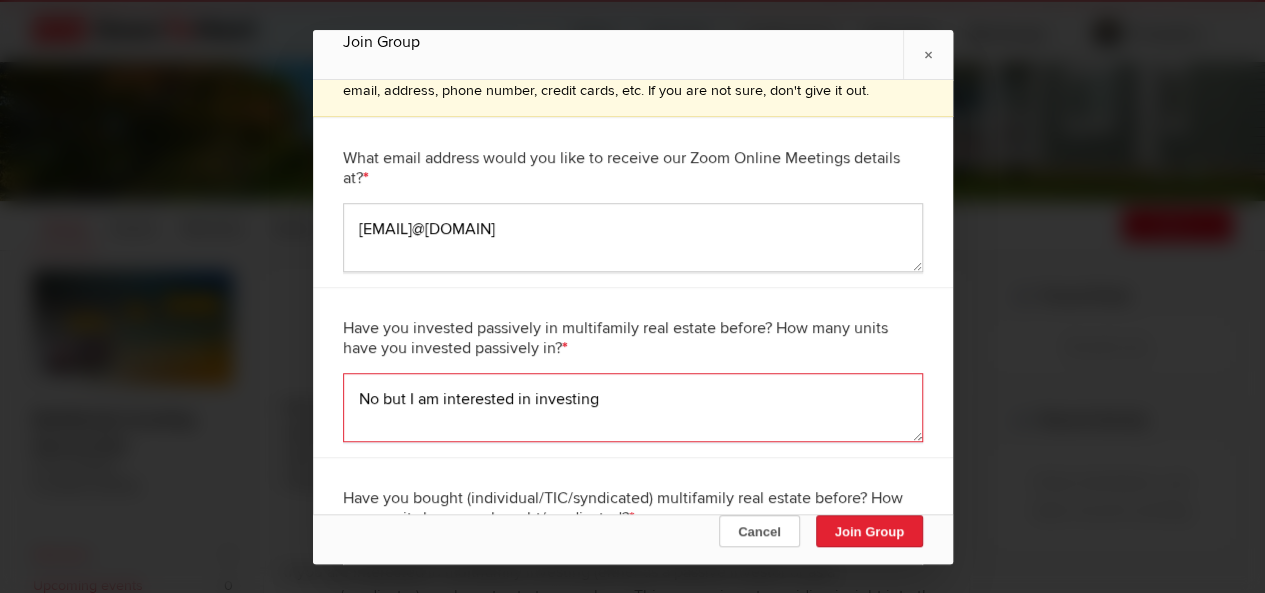 scroll, scrollTop: 150, scrollLeft: 0, axis: vertical 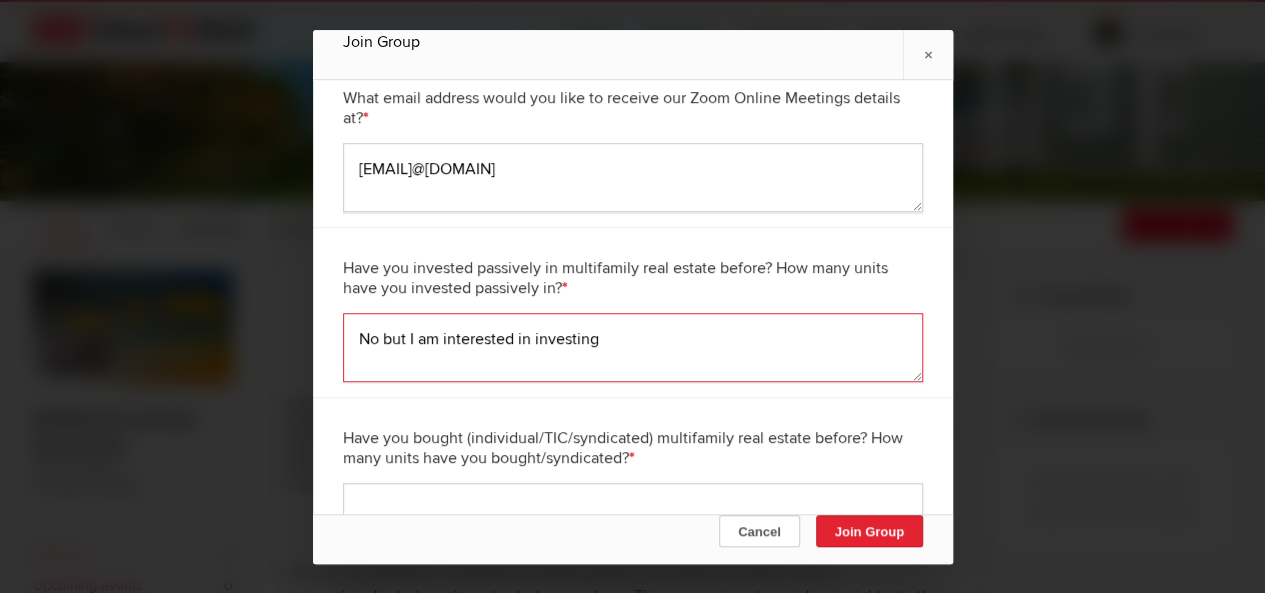 type on "No but I am interested in investing" 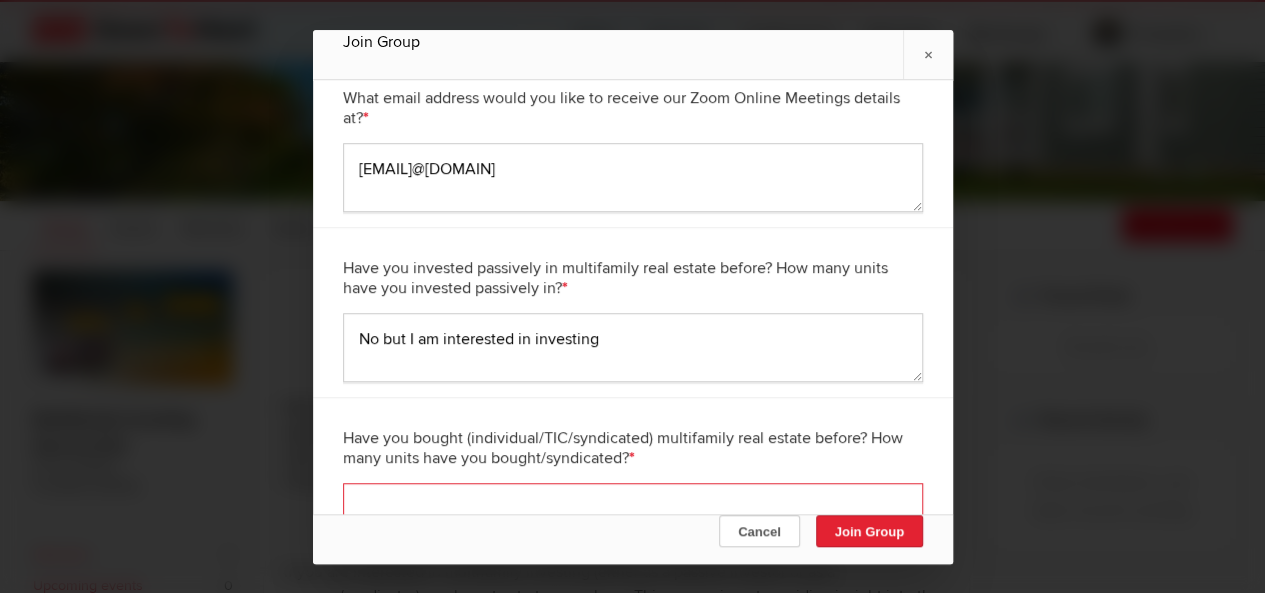 click 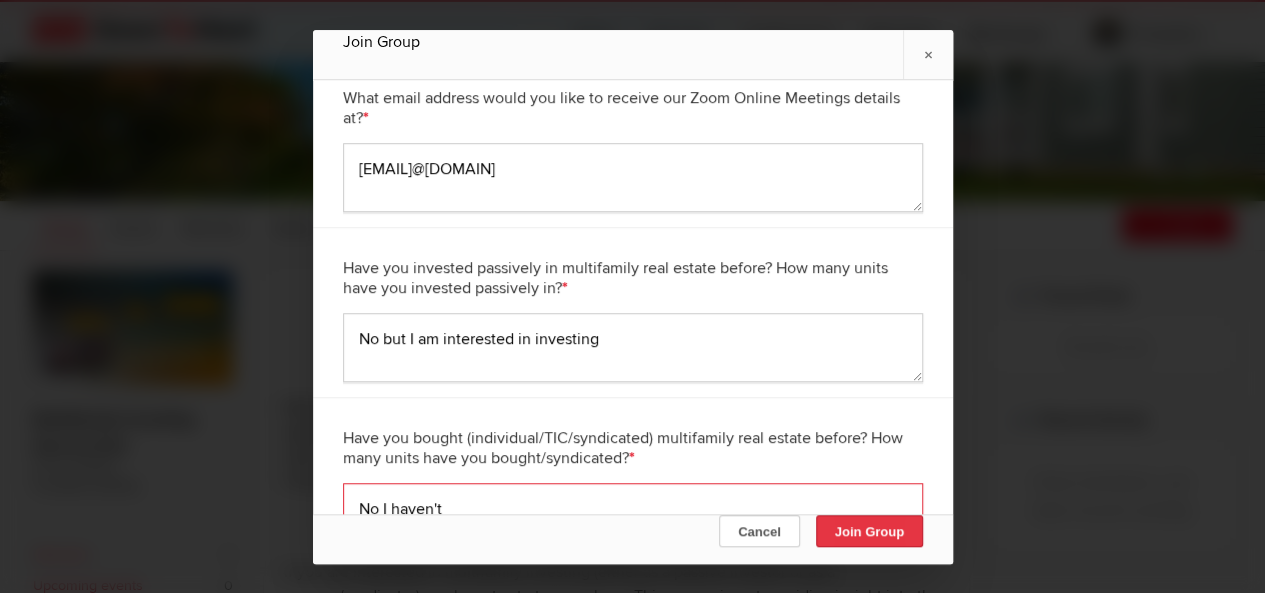 type on "No I haven't" 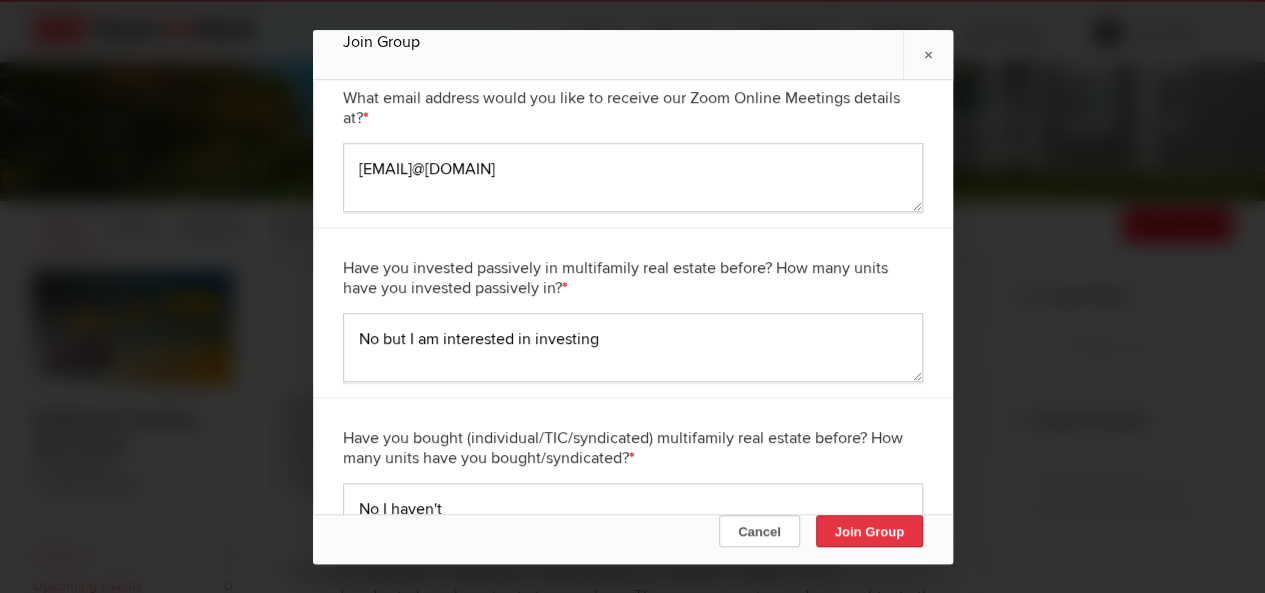 click on "Join Group" 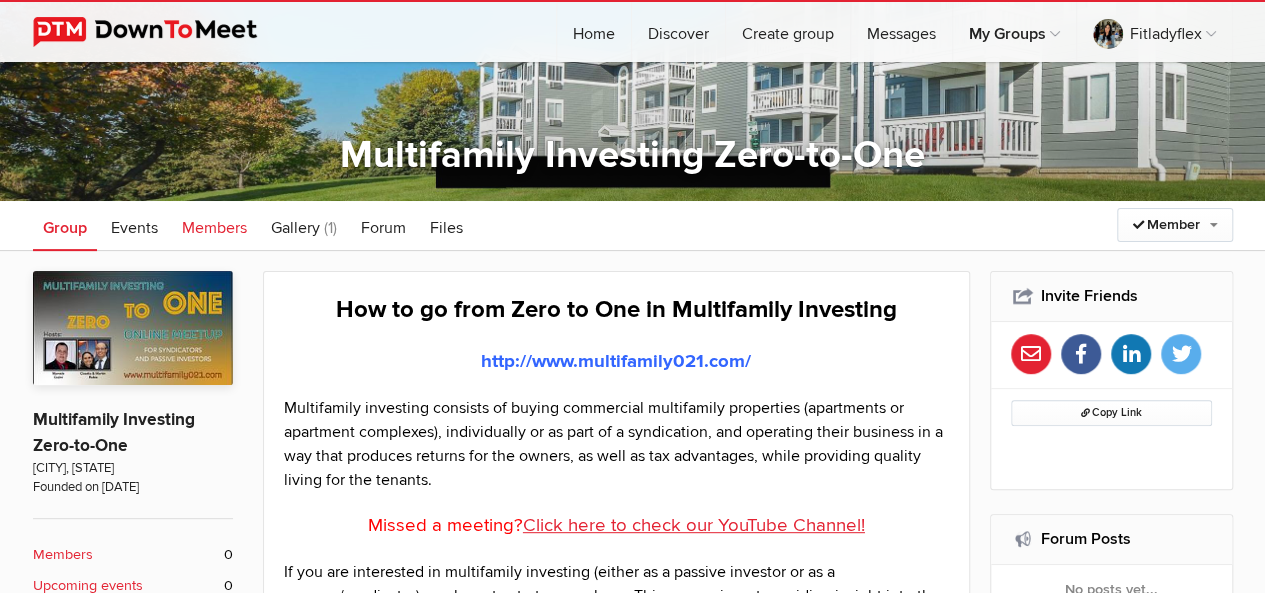 click on "Members" 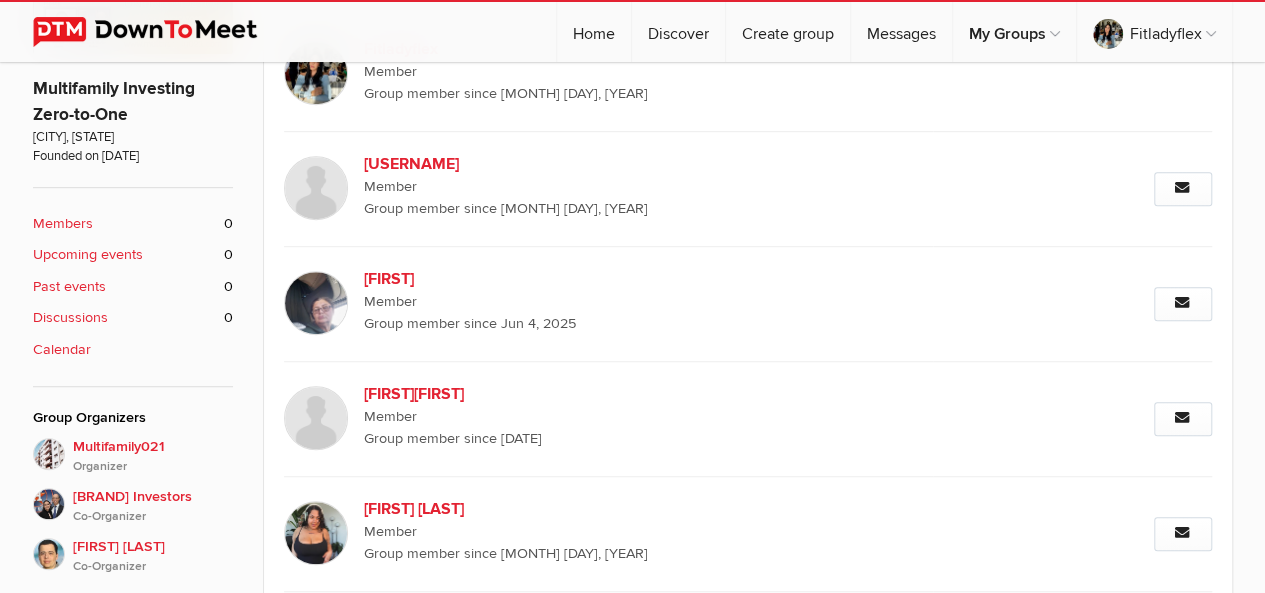 scroll, scrollTop: 512, scrollLeft: 0, axis: vertical 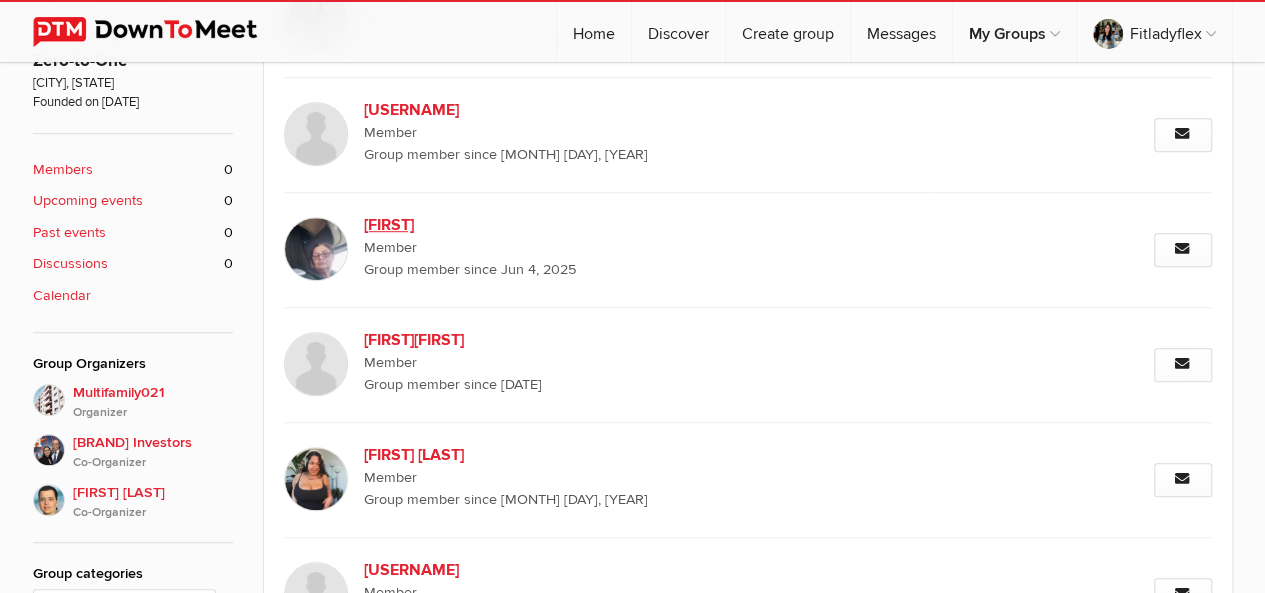 click on "[FIRST]" 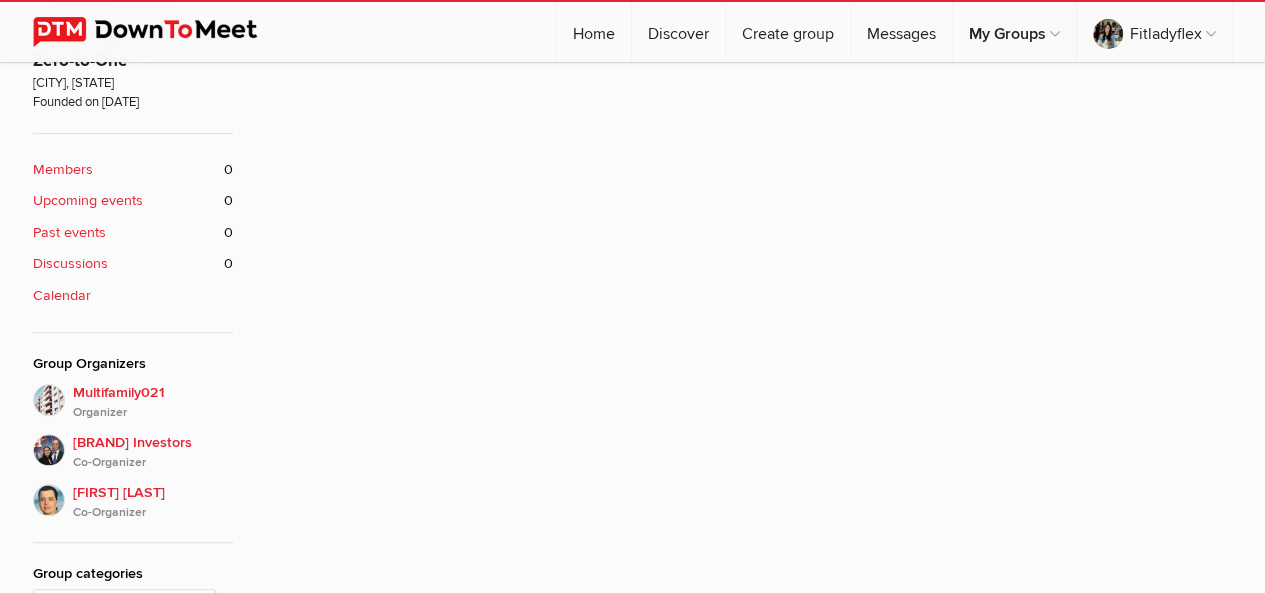scroll, scrollTop: 378, scrollLeft: 0, axis: vertical 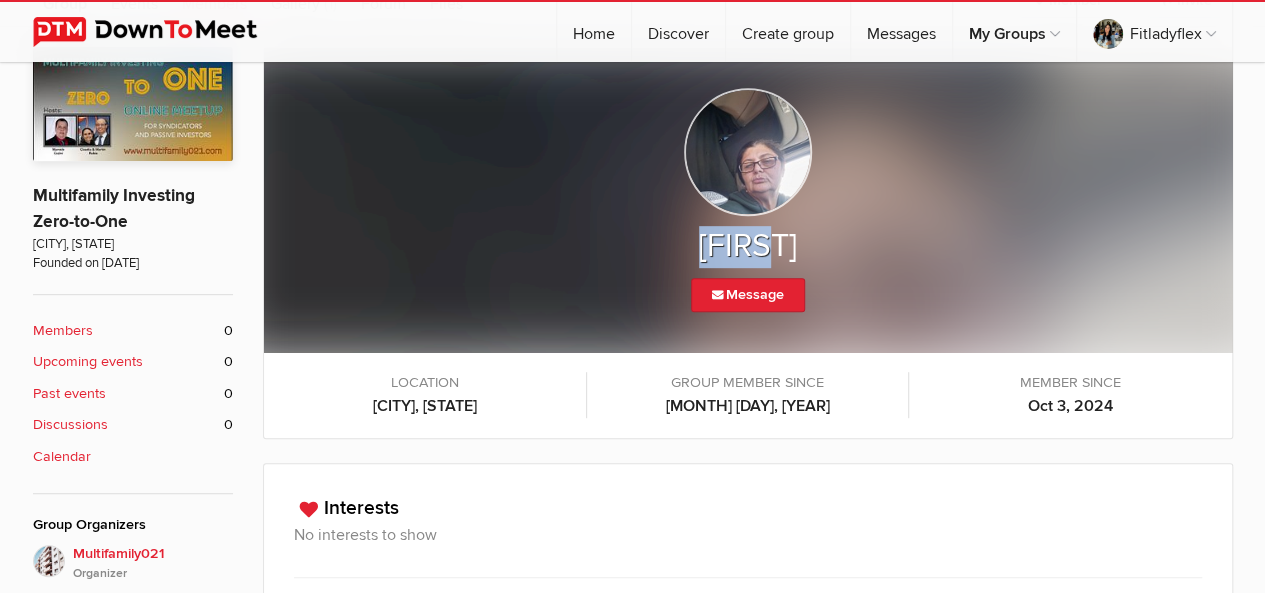 drag, startPoint x: 786, startPoint y: 241, endPoint x: 688, endPoint y: 239, distance: 98.02041 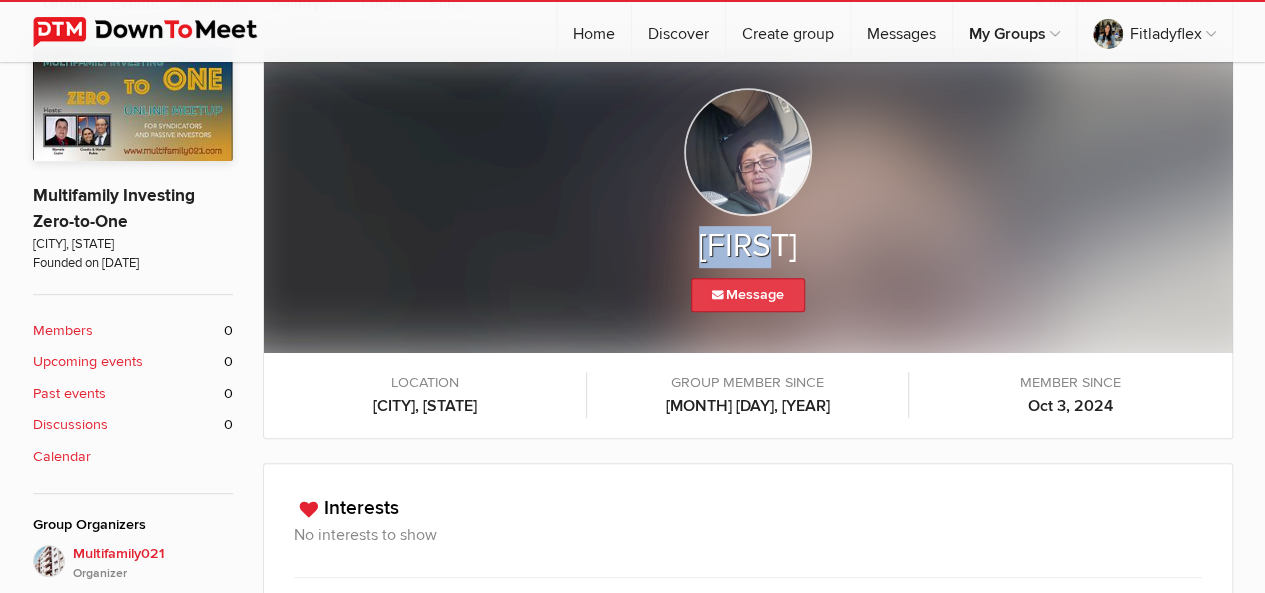 click on "Message" 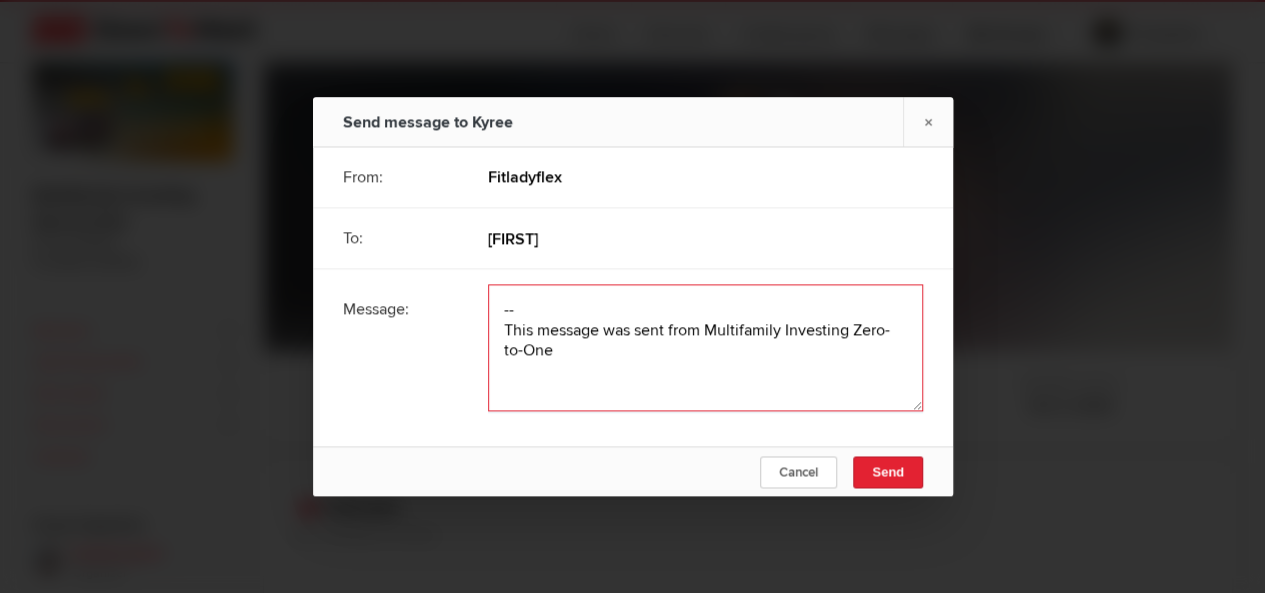 click 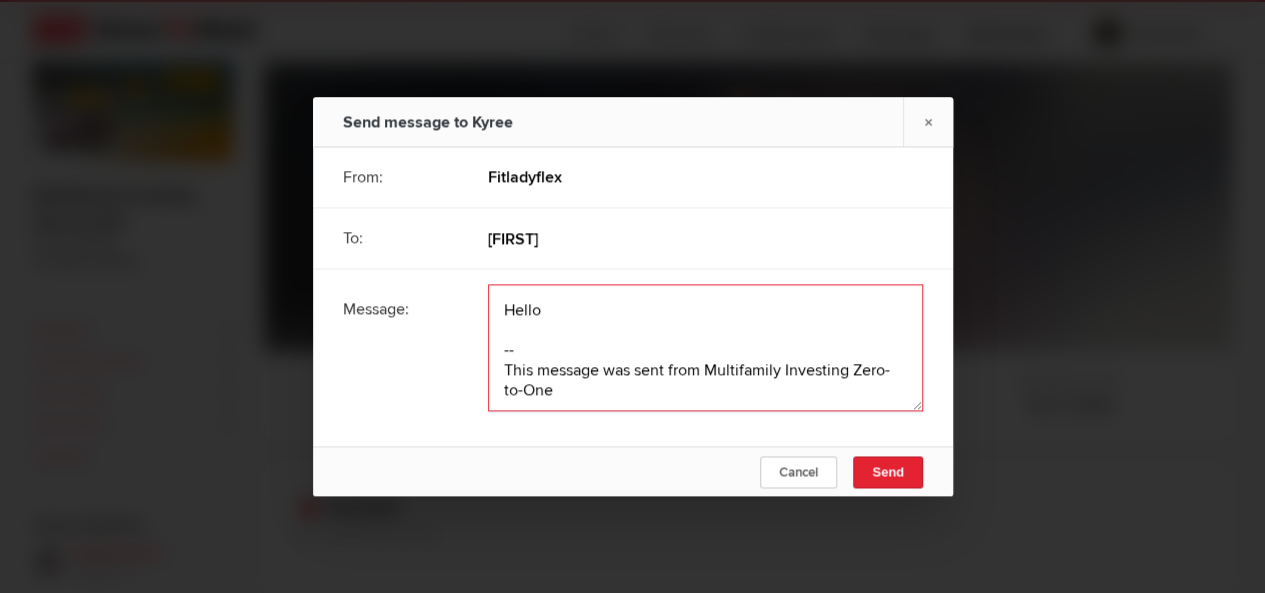 paste on "[FIRST]" 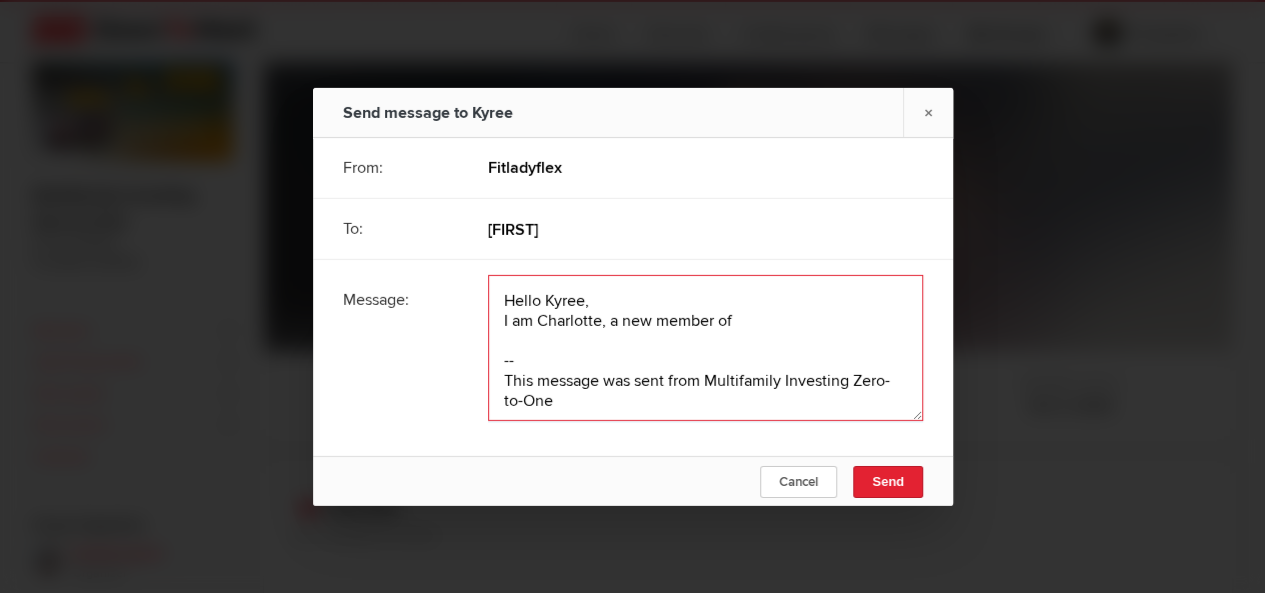 drag, startPoint x: 701, startPoint y: 378, endPoint x: 691, endPoint y: 395, distance: 19.723083 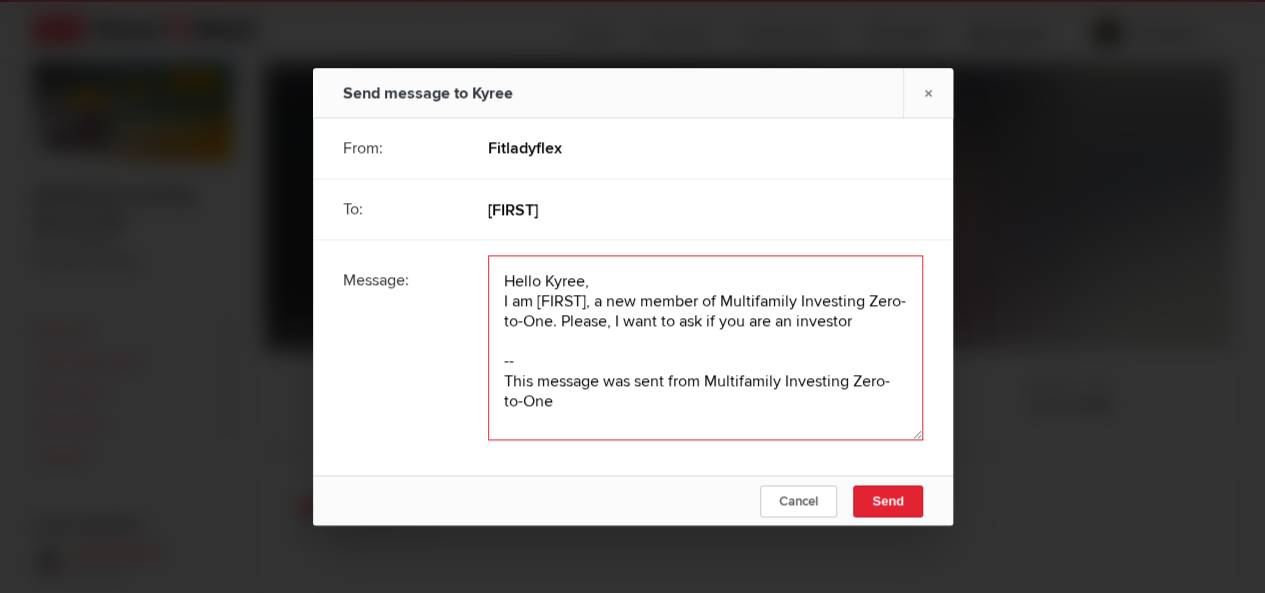 click 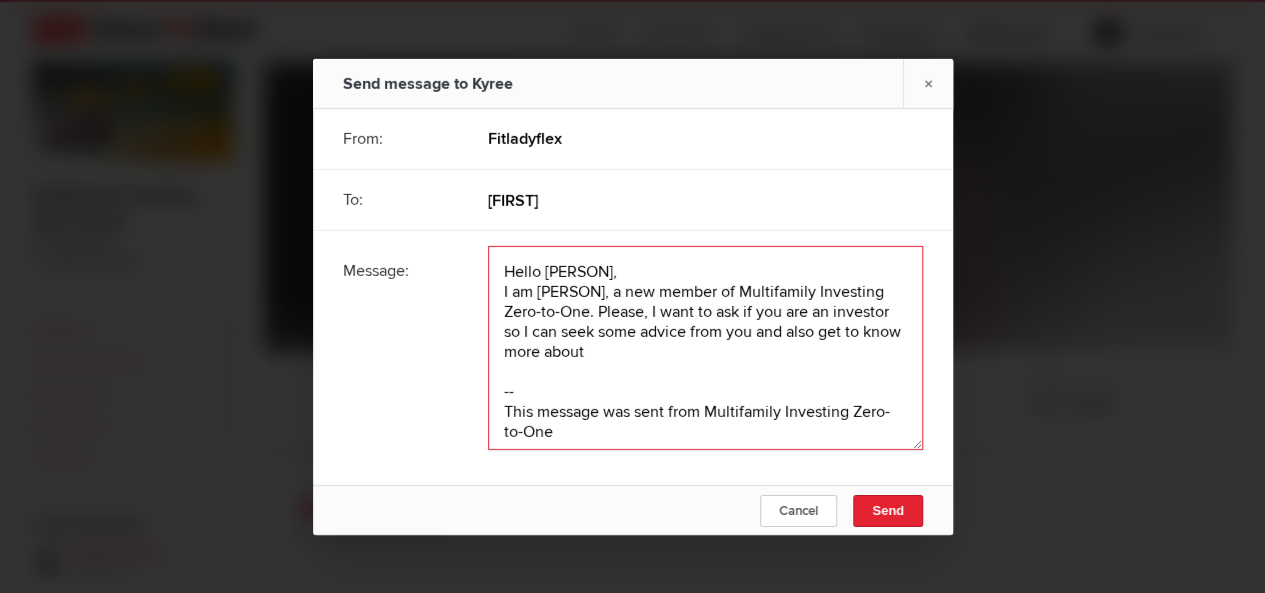 paste on "Multifamily Investing Zero-to-One" 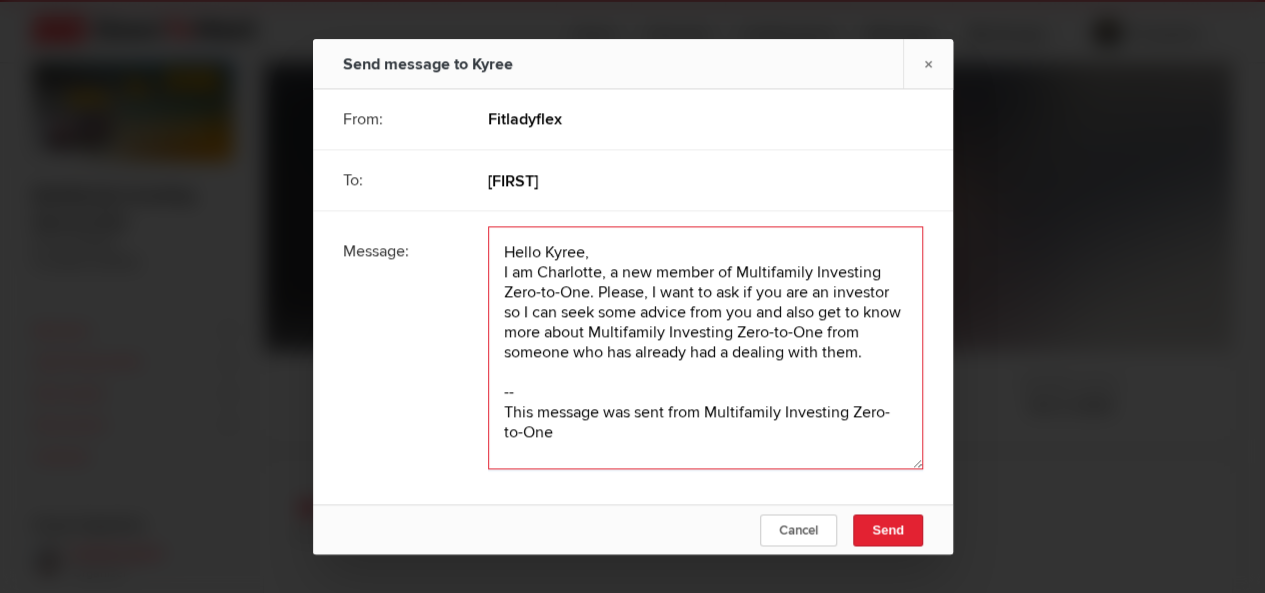 click 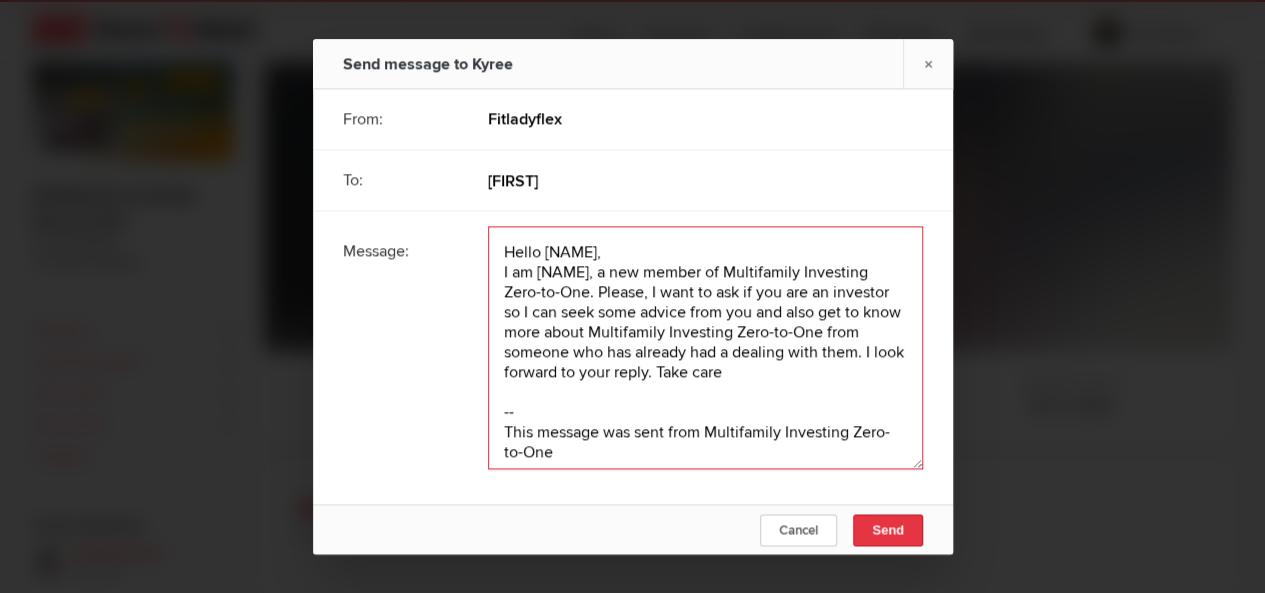 type on "Hello [NAME],
I am [NAME], a new member of Multifamily Investing Zero-to-One. Please, I want to ask if you are an investor so I can seek some advice from you and also get to know more about Multifamily Investing Zero-to-One from someone who has already had a dealing with them. I look forward to your reply. Take care
--
This message was sent from Multifamily Investing Zero-to-One" 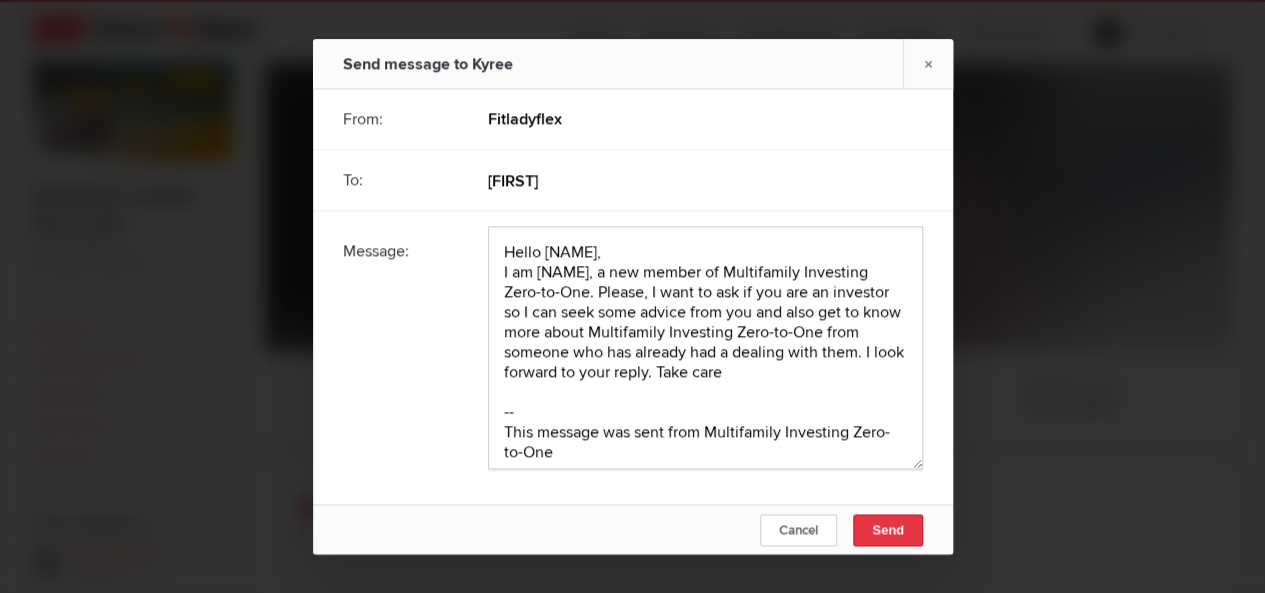click on "Send" 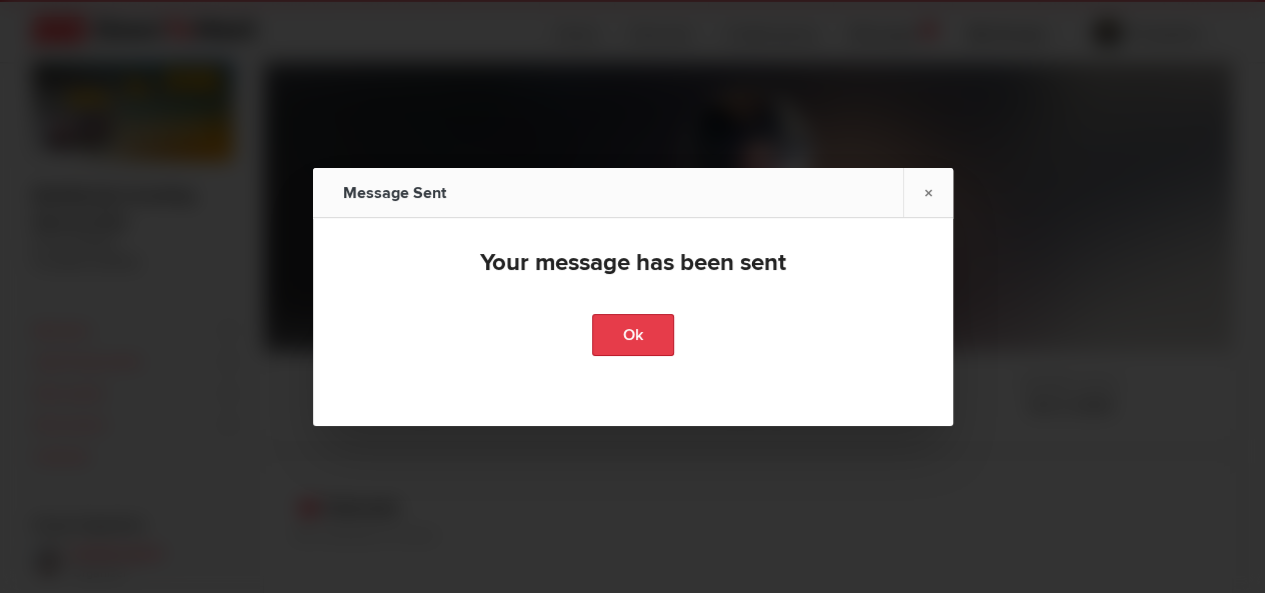 click on "Ok" 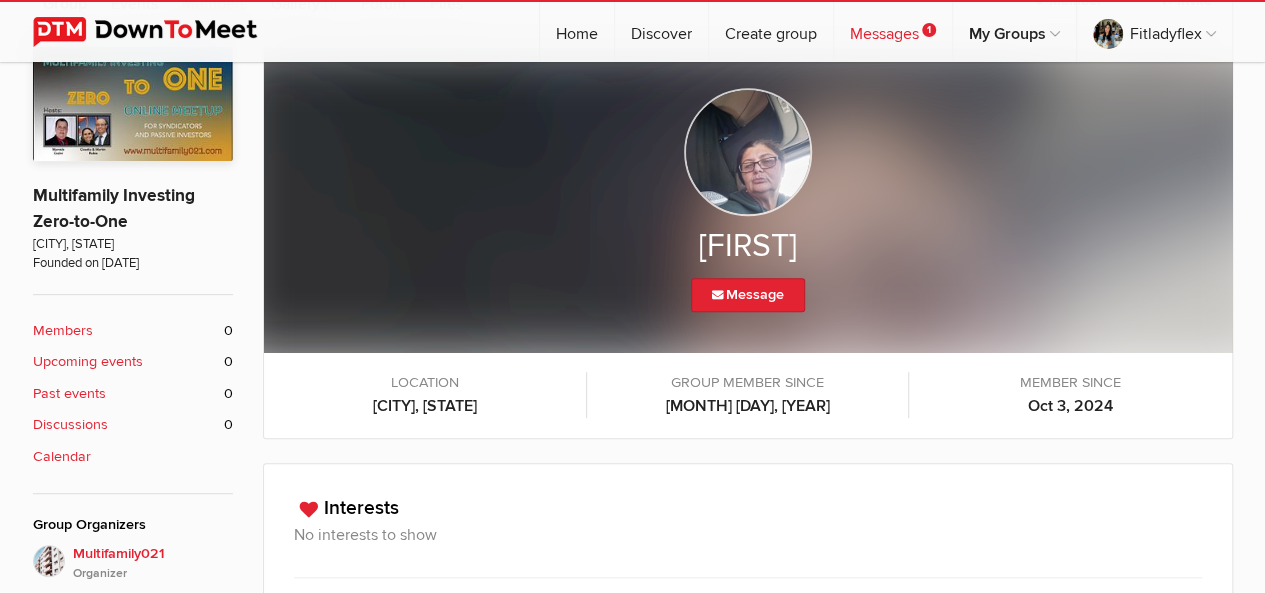 click on "Messages
1" 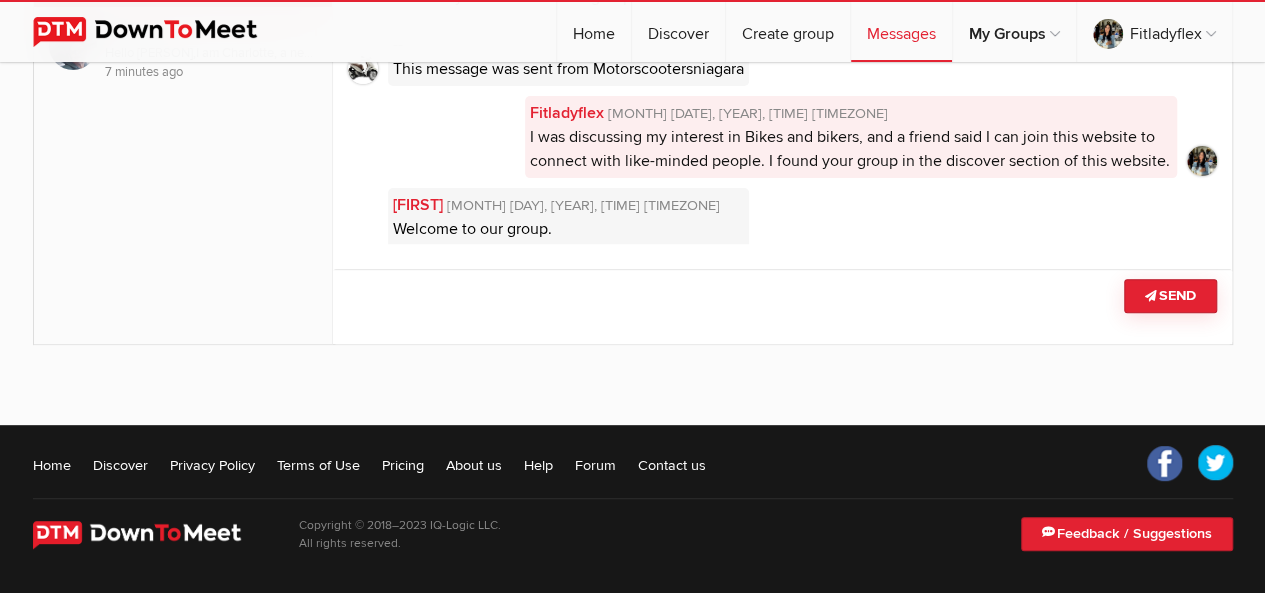 scroll, scrollTop: 0, scrollLeft: 0, axis: both 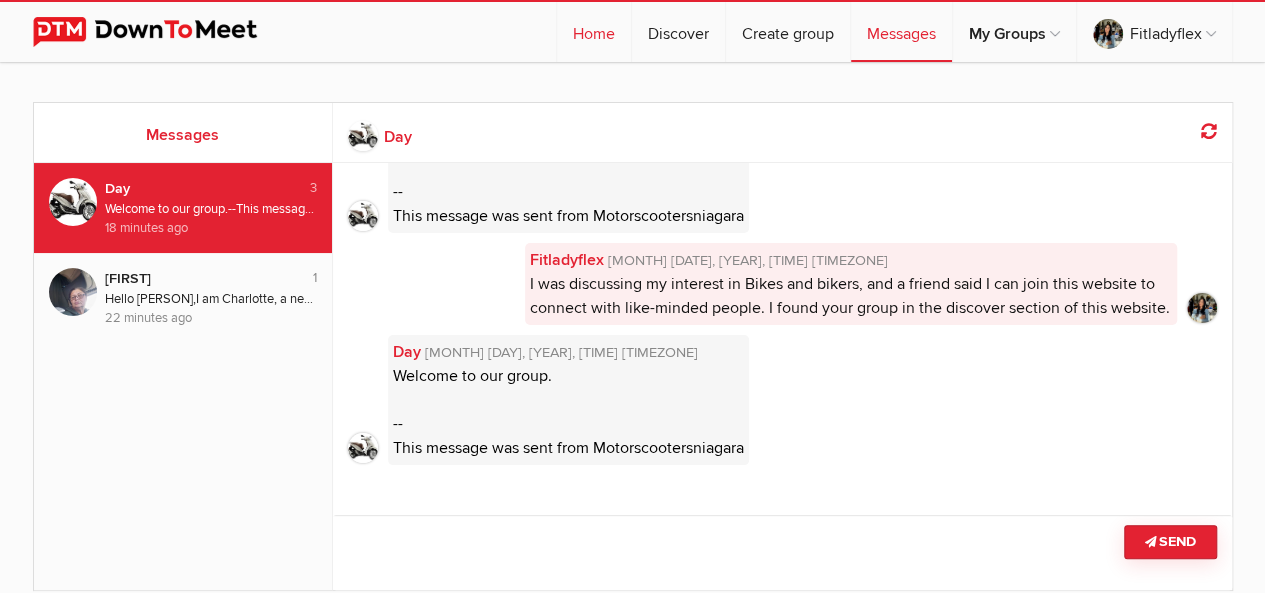 click on "Home" 